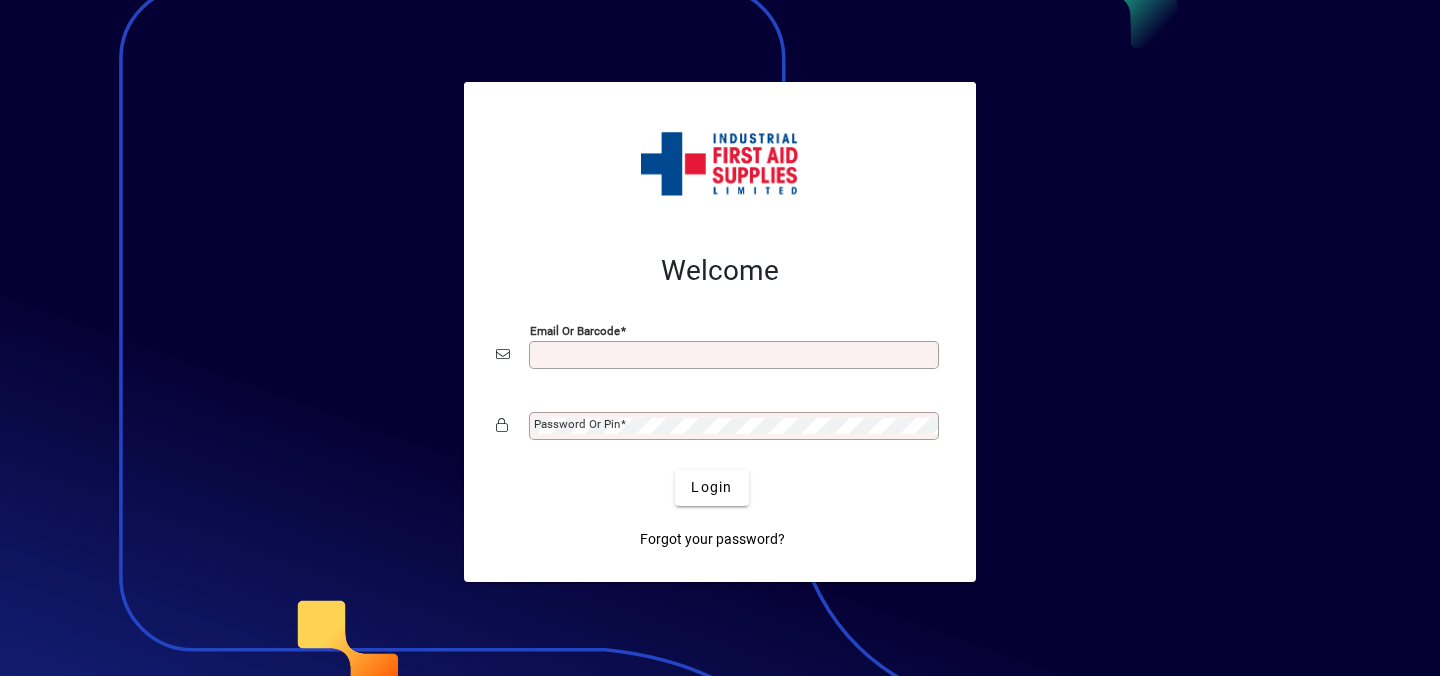 scroll, scrollTop: 0, scrollLeft: 0, axis: both 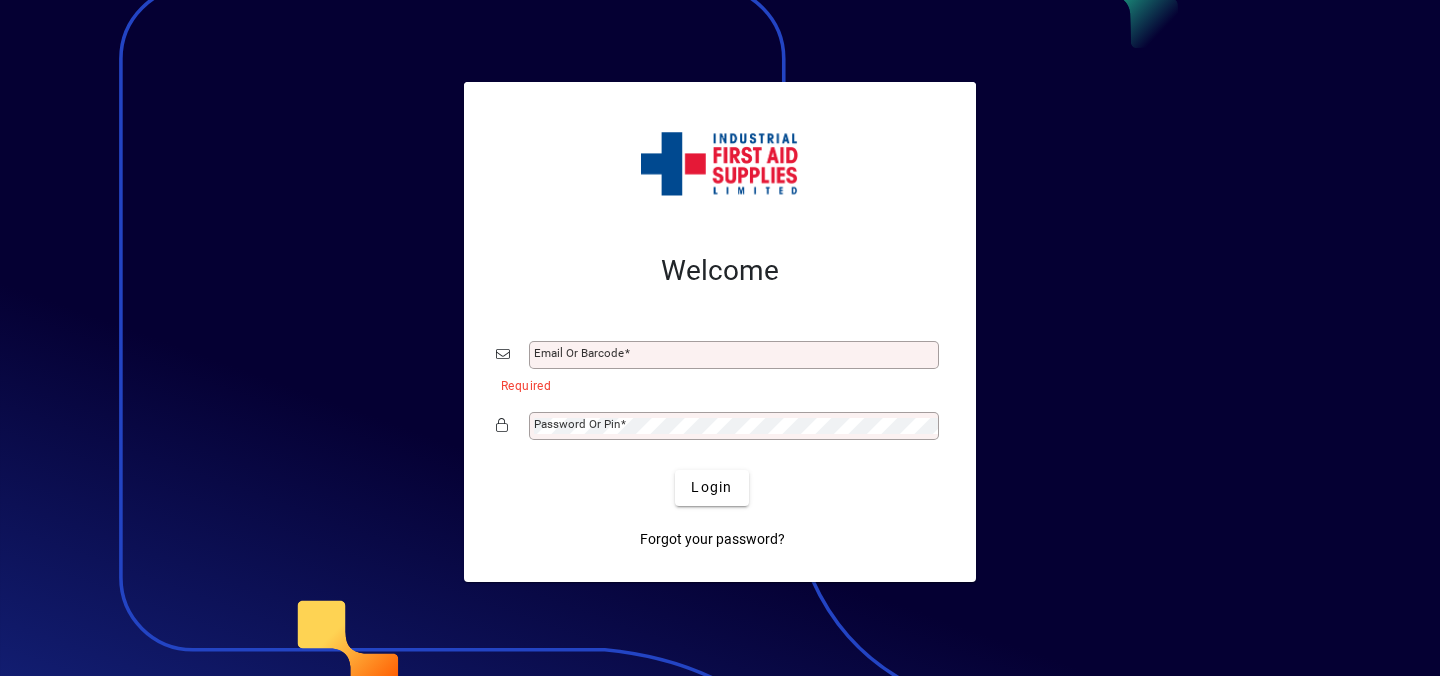 type on "**********" 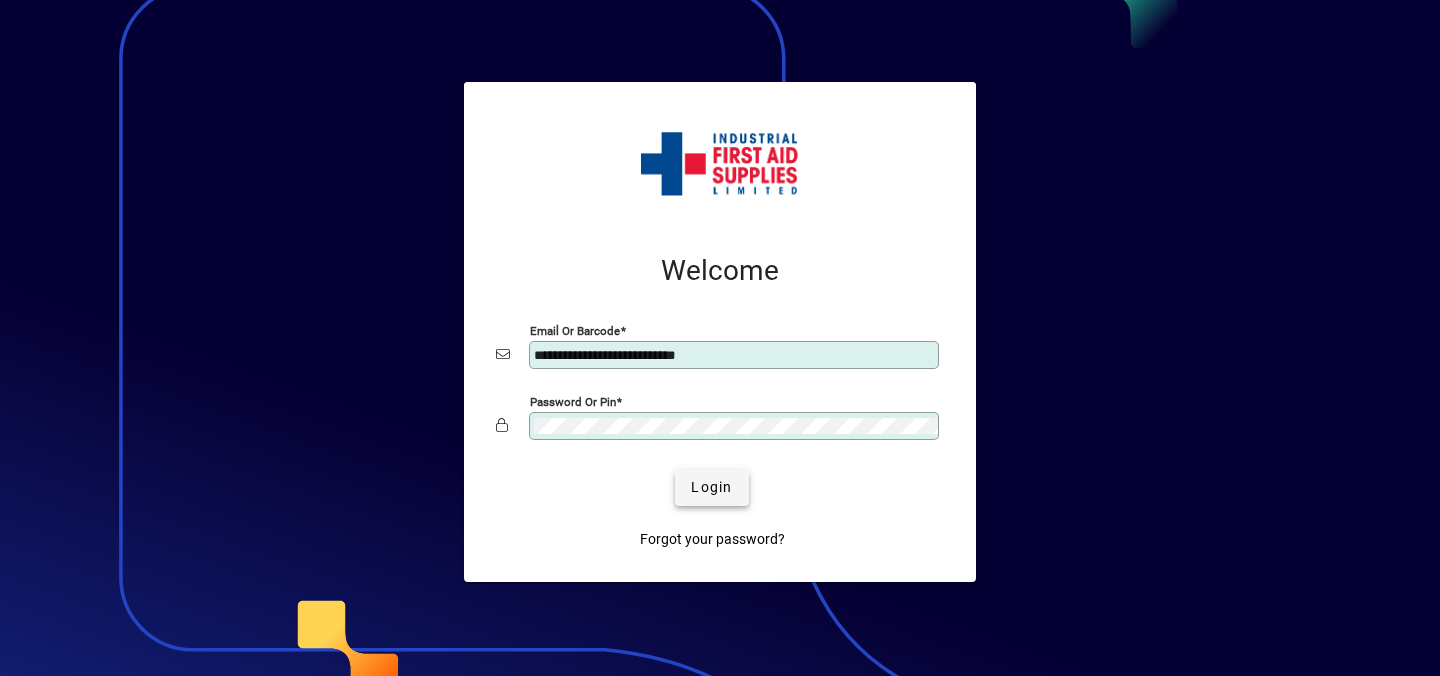 click 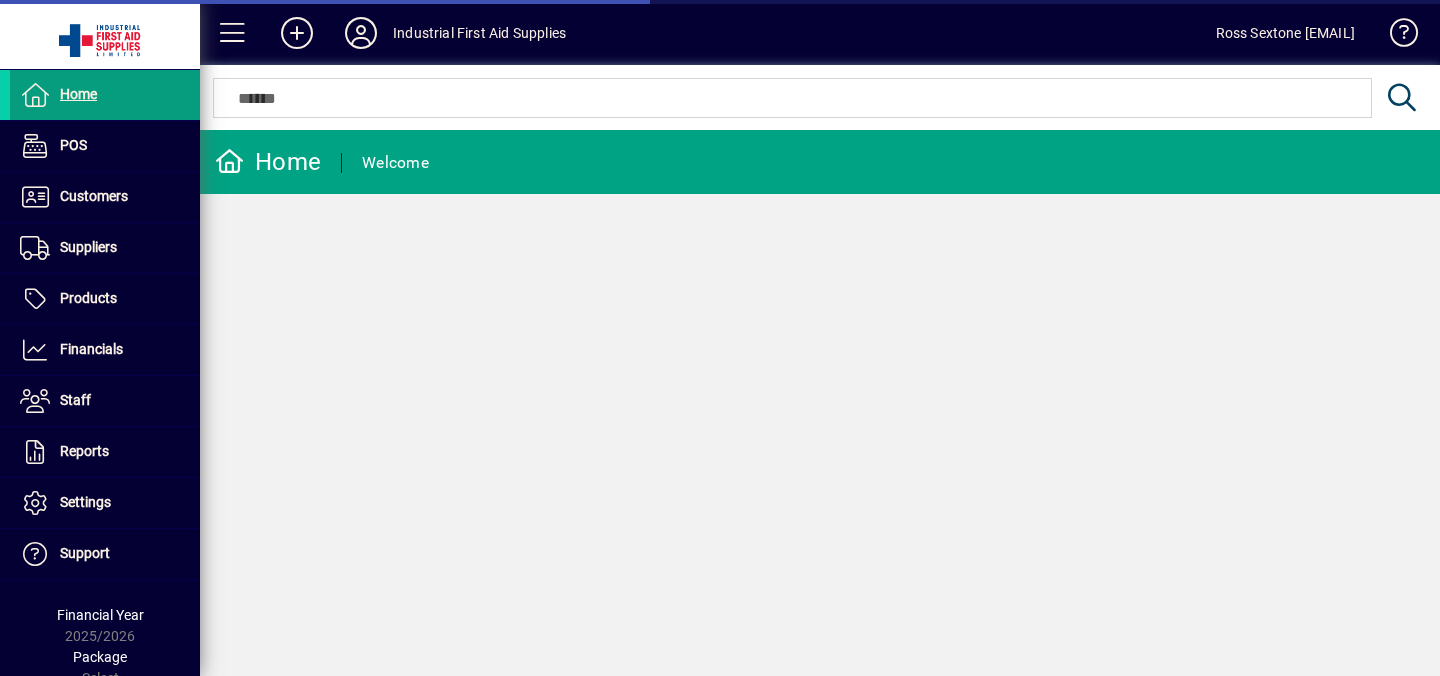 scroll, scrollTop: 0, scrollLeft: 0, axis: both 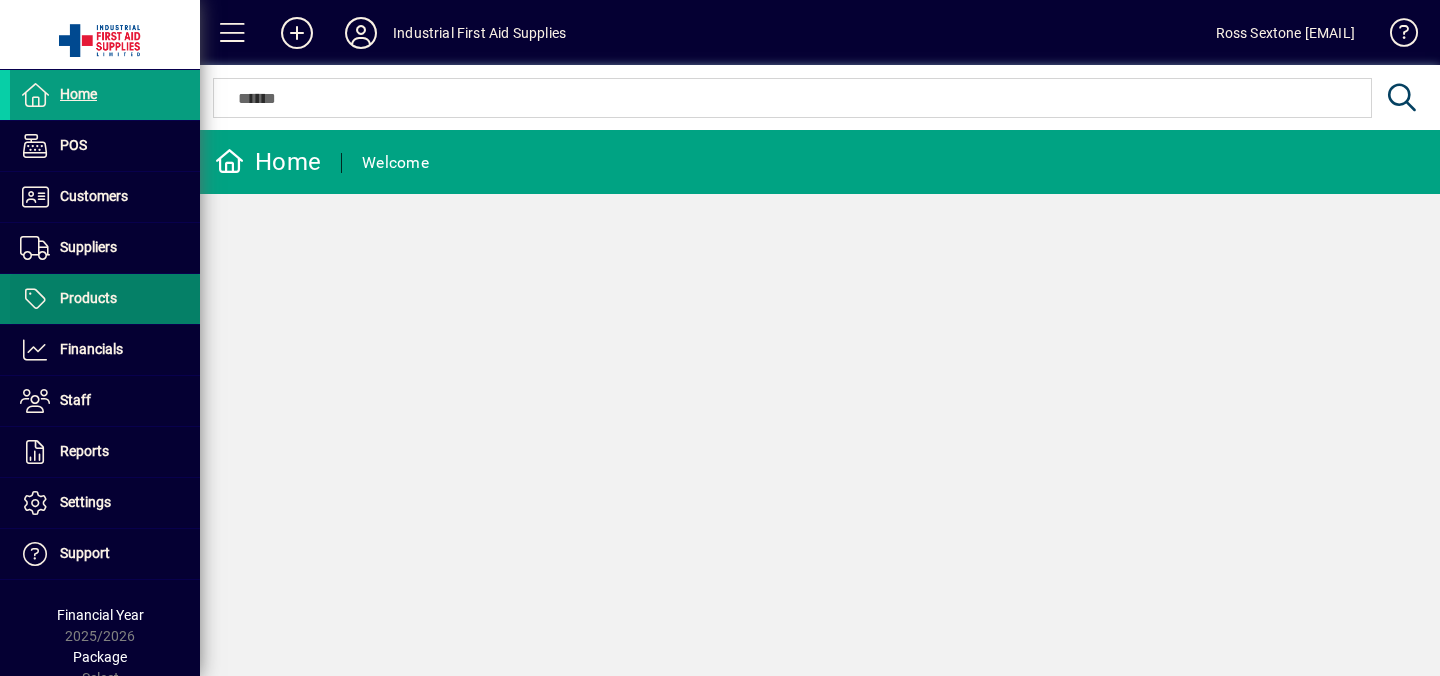 click on "Products" at bounding box center [63, 299] 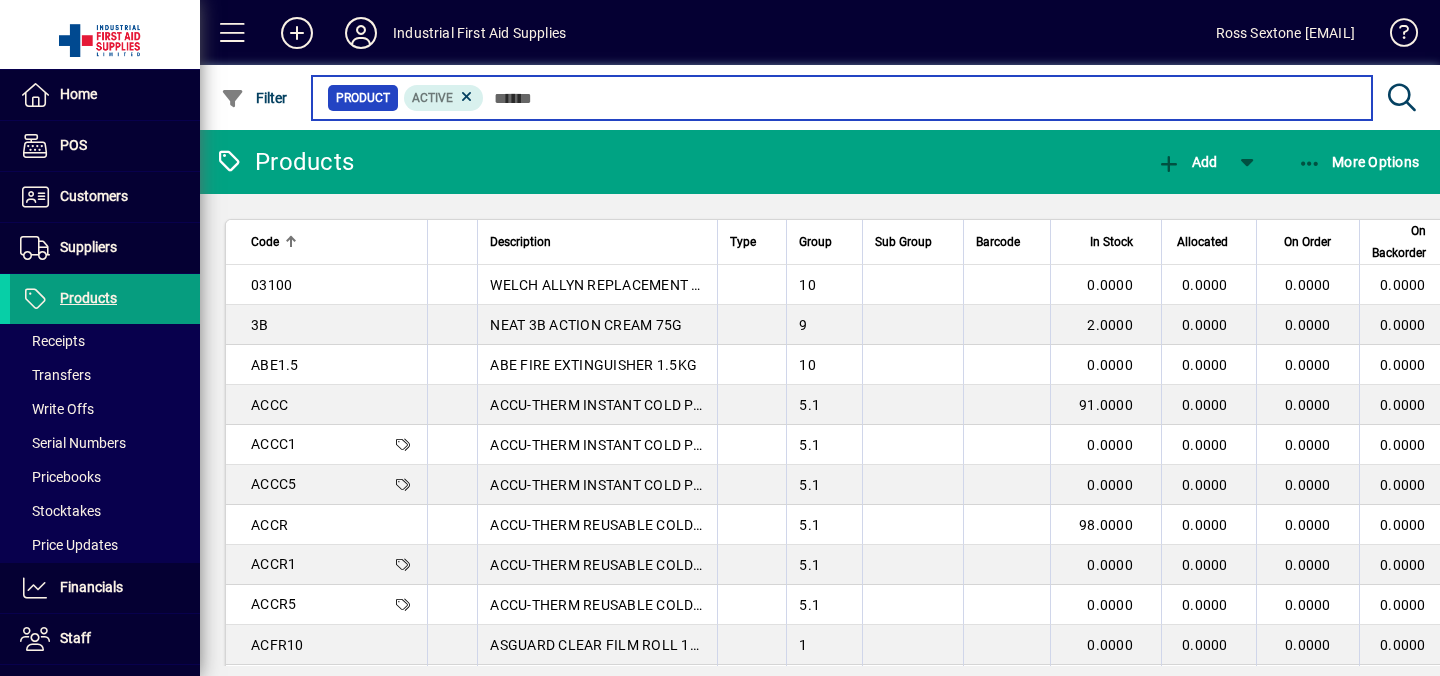 paste on "****" 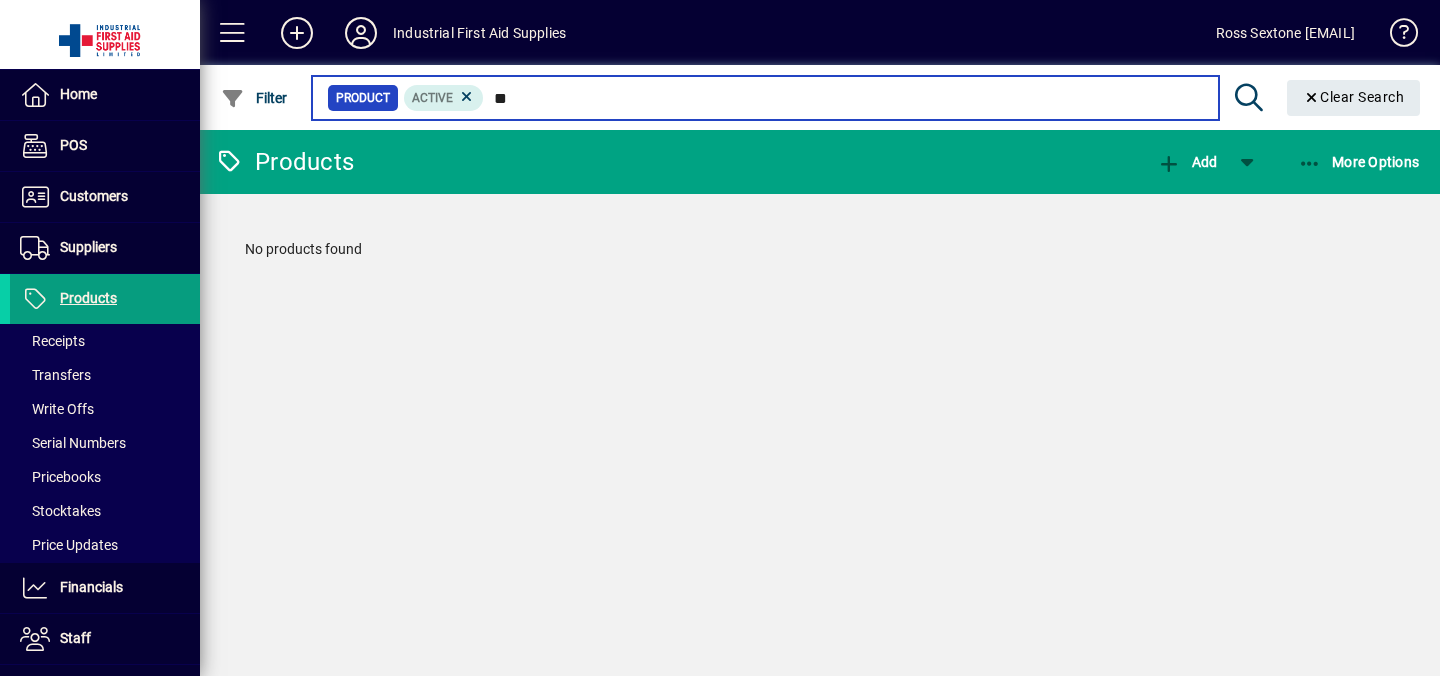 type on "*" 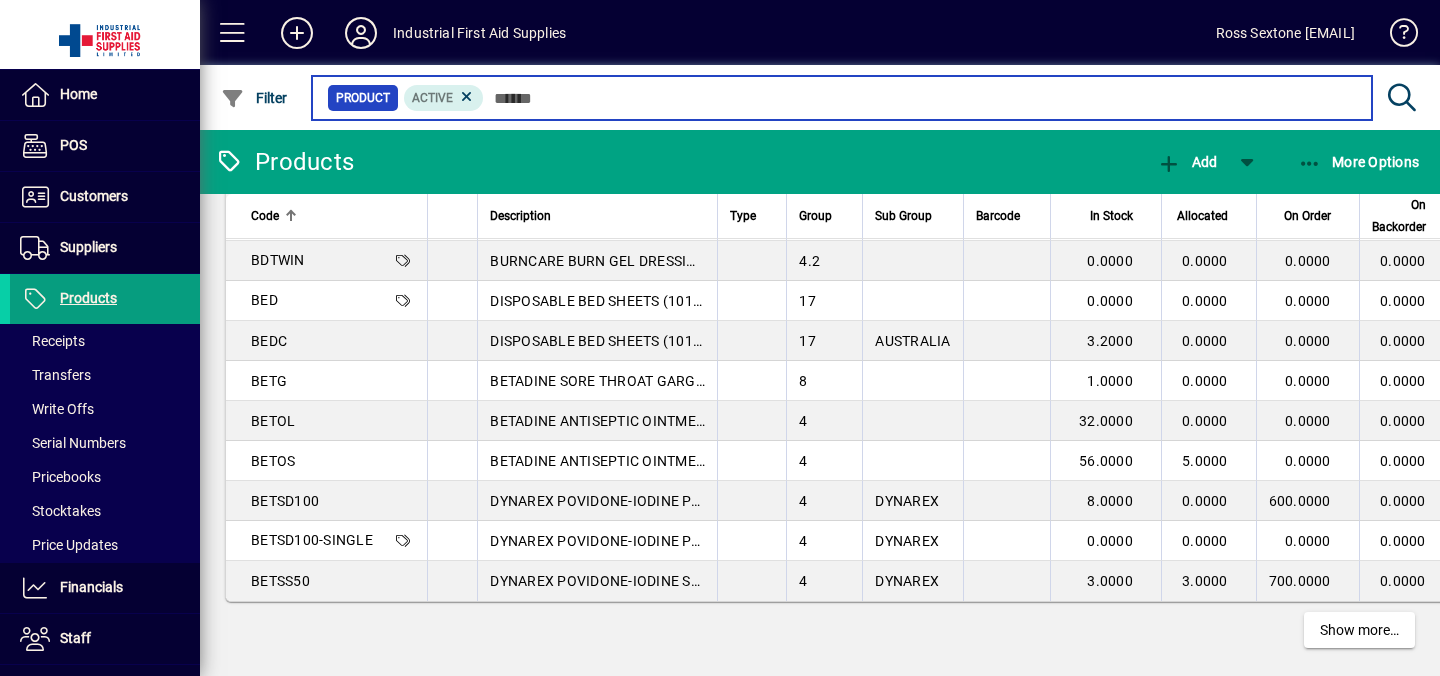 scroll, scrollTop: 3681, scrollLeft: 0, axis: vertical 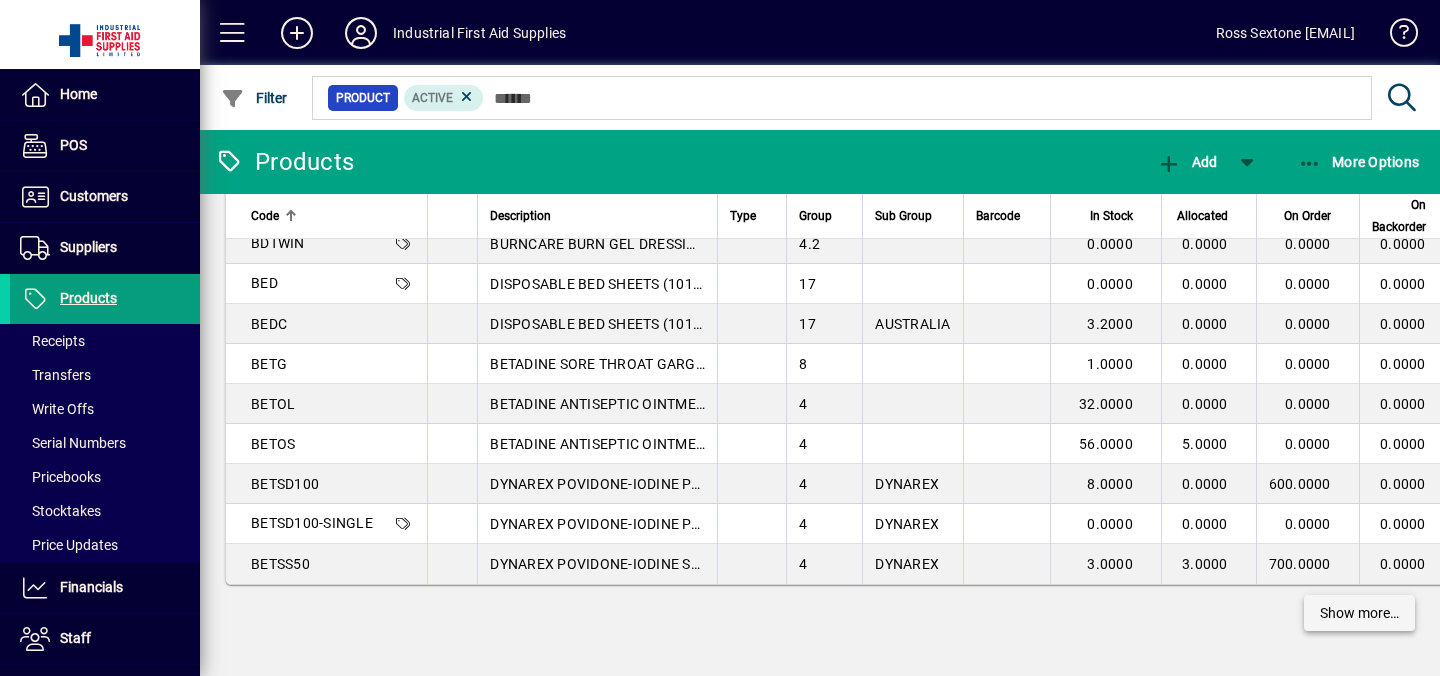 click on "Show more…" 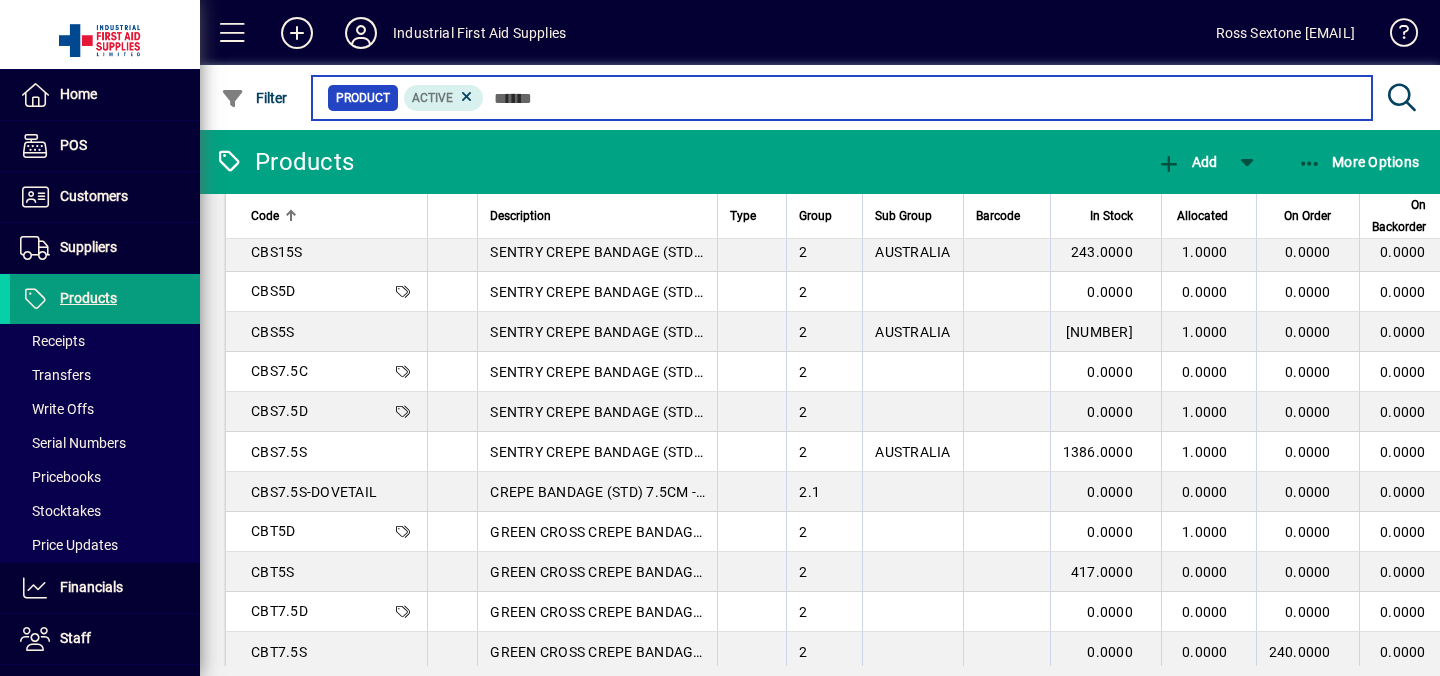 scroll, scrollTop: 7681, scrollLeft: 0, axis: vertical 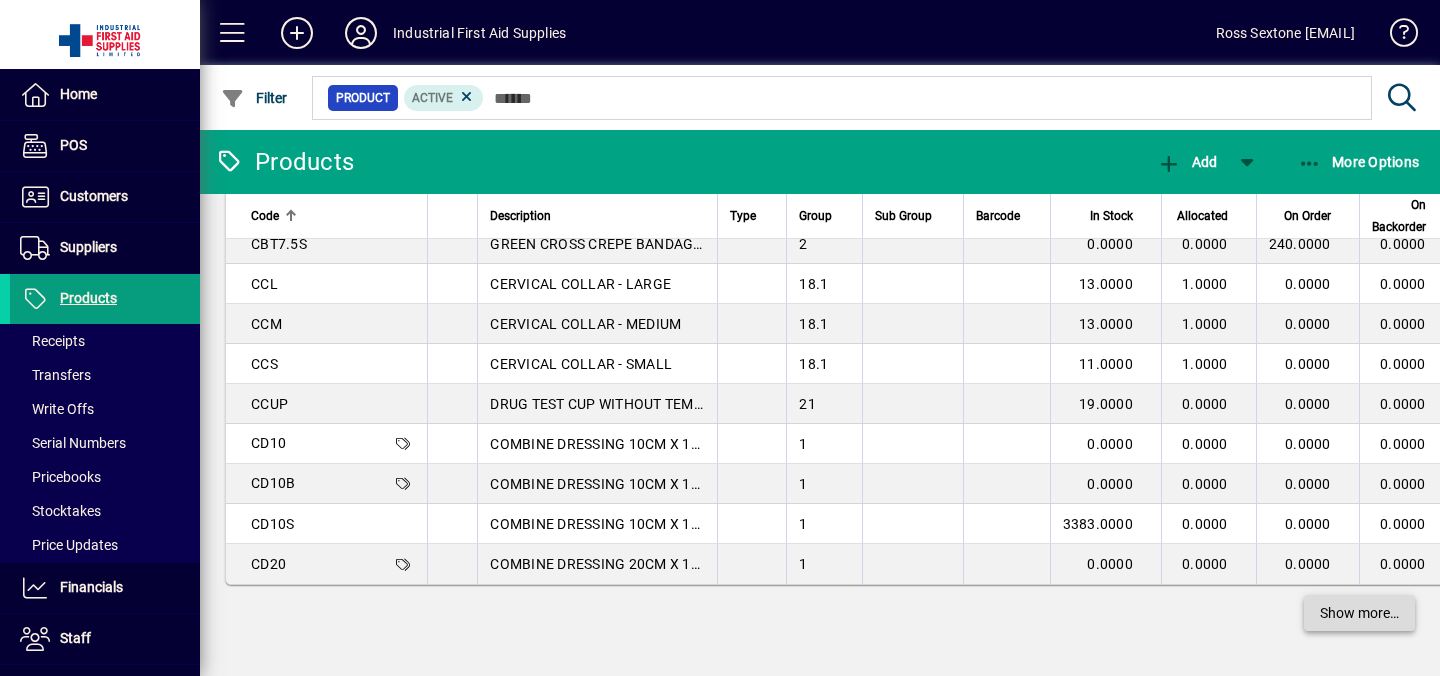 click on "Show more…" 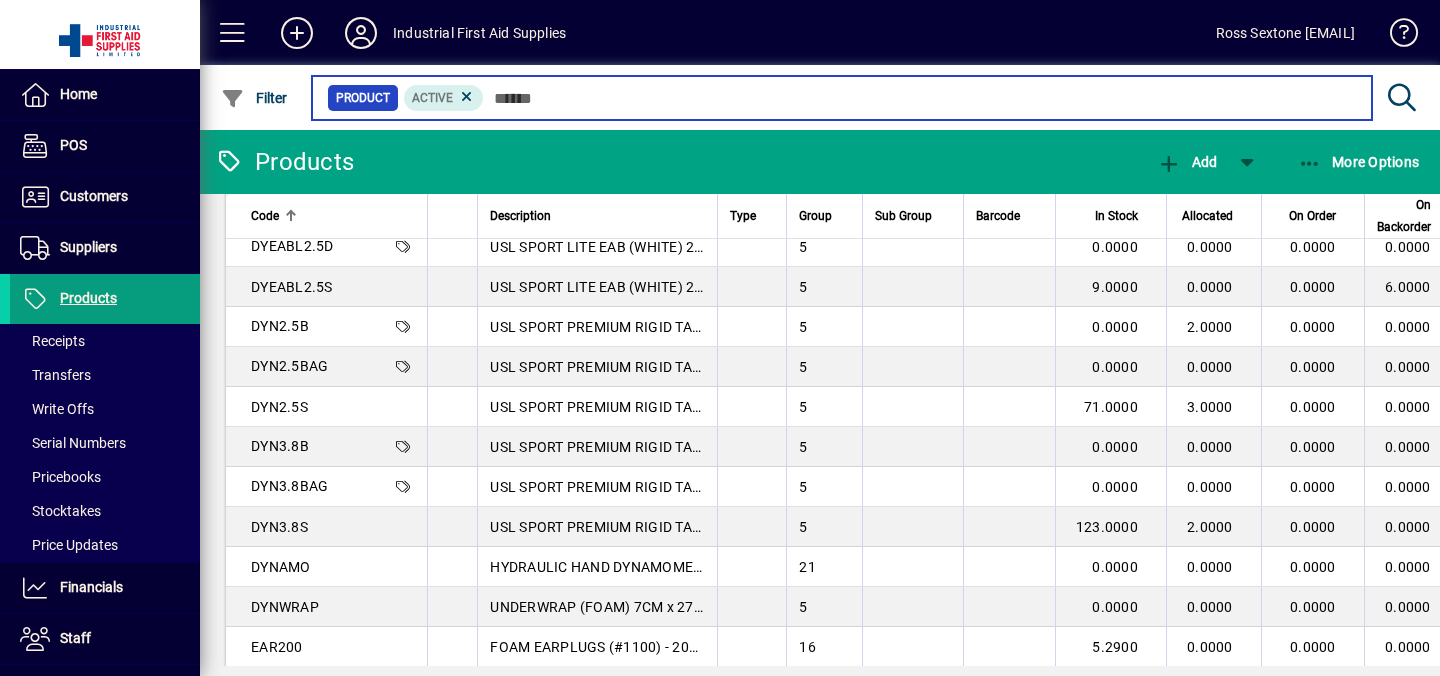 scroll, scrollTop: 11681, scrollLeft: 0, axis: vertical 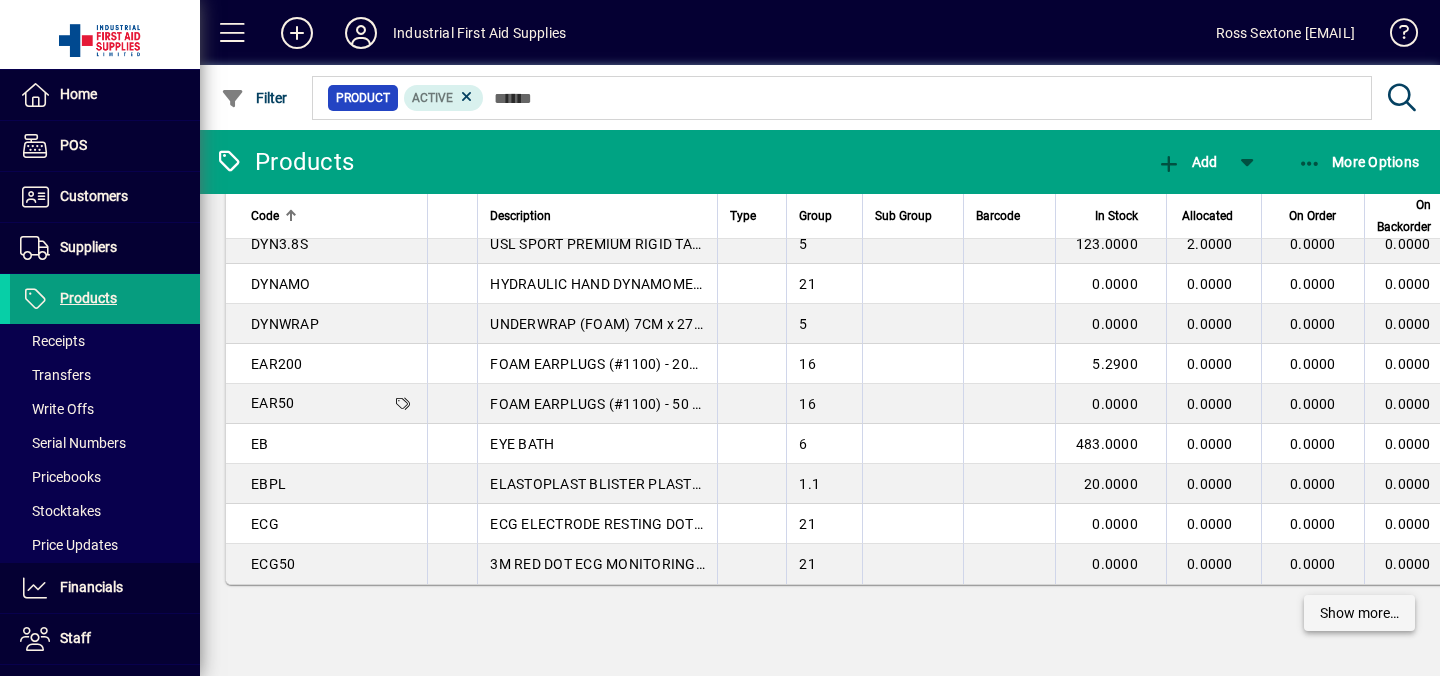 click on "Show more…" 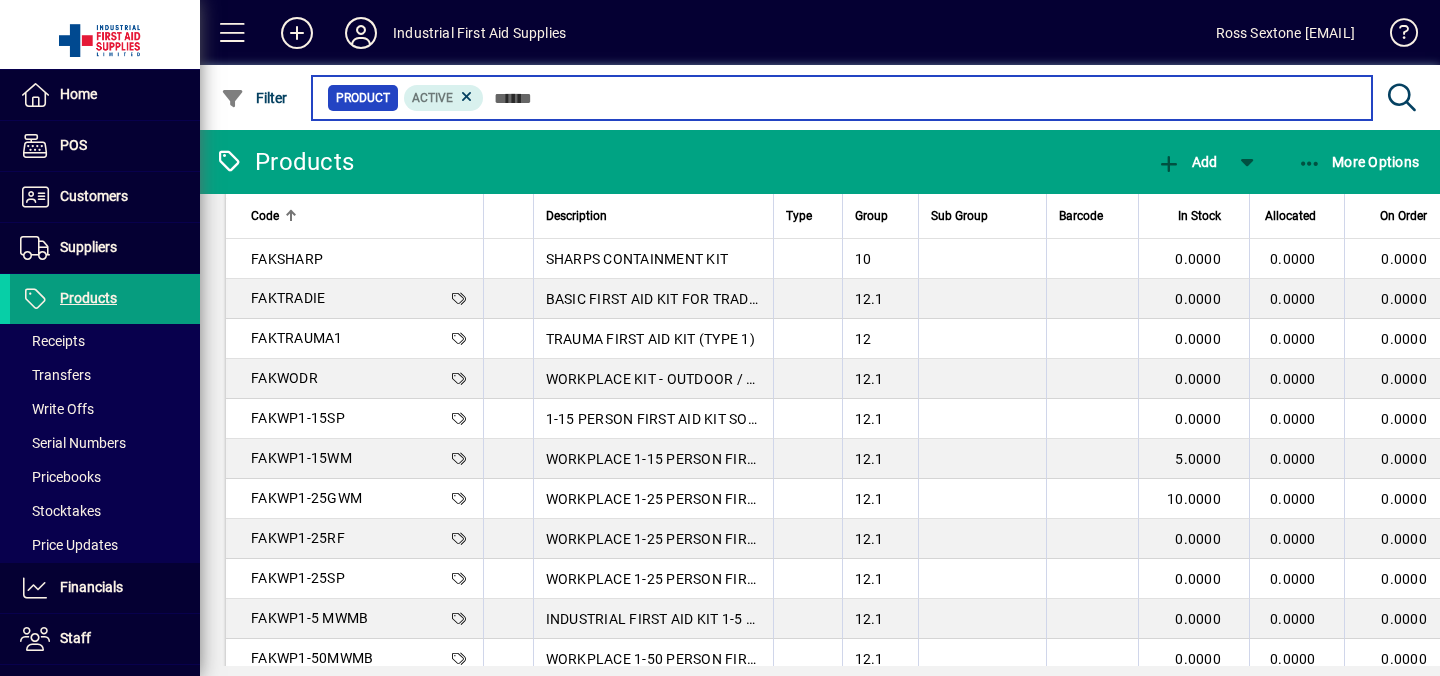 scroll, scrollTop: 15681, scrollLeft: 0, axis: vertical 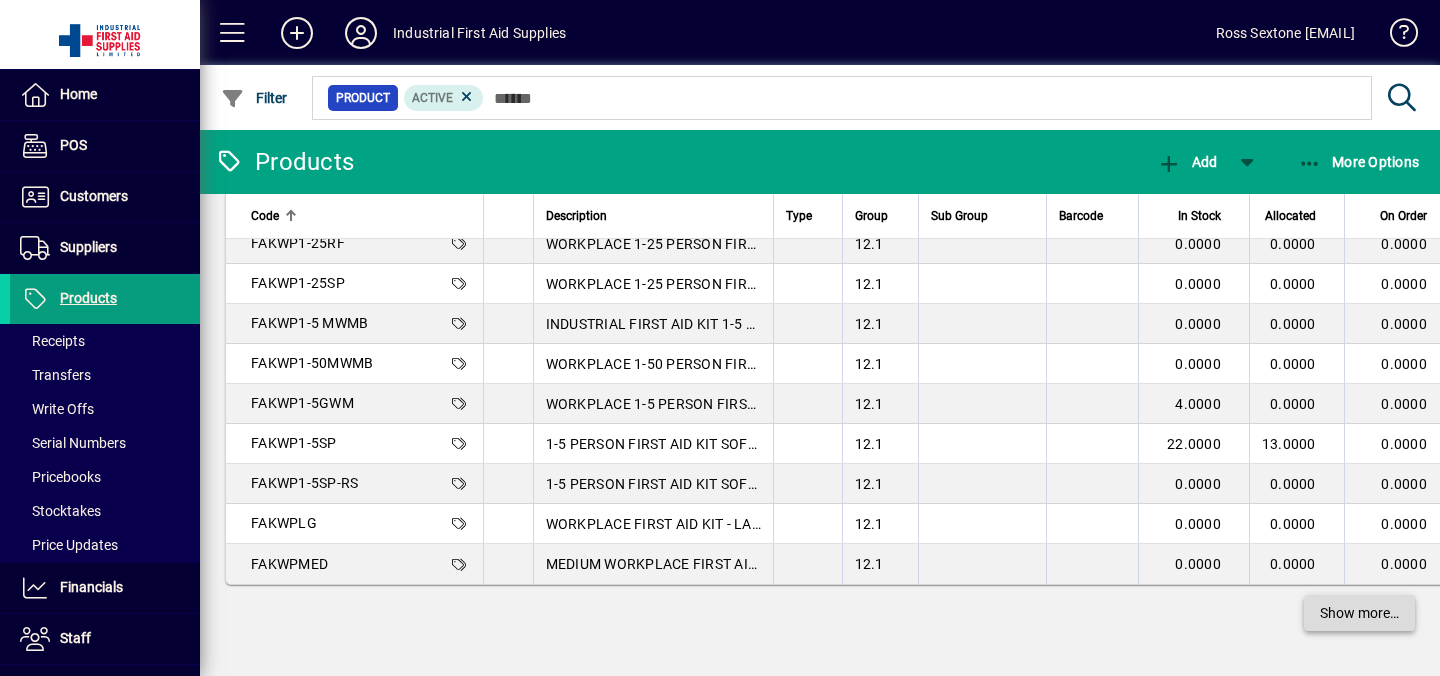 click on "Show more…" 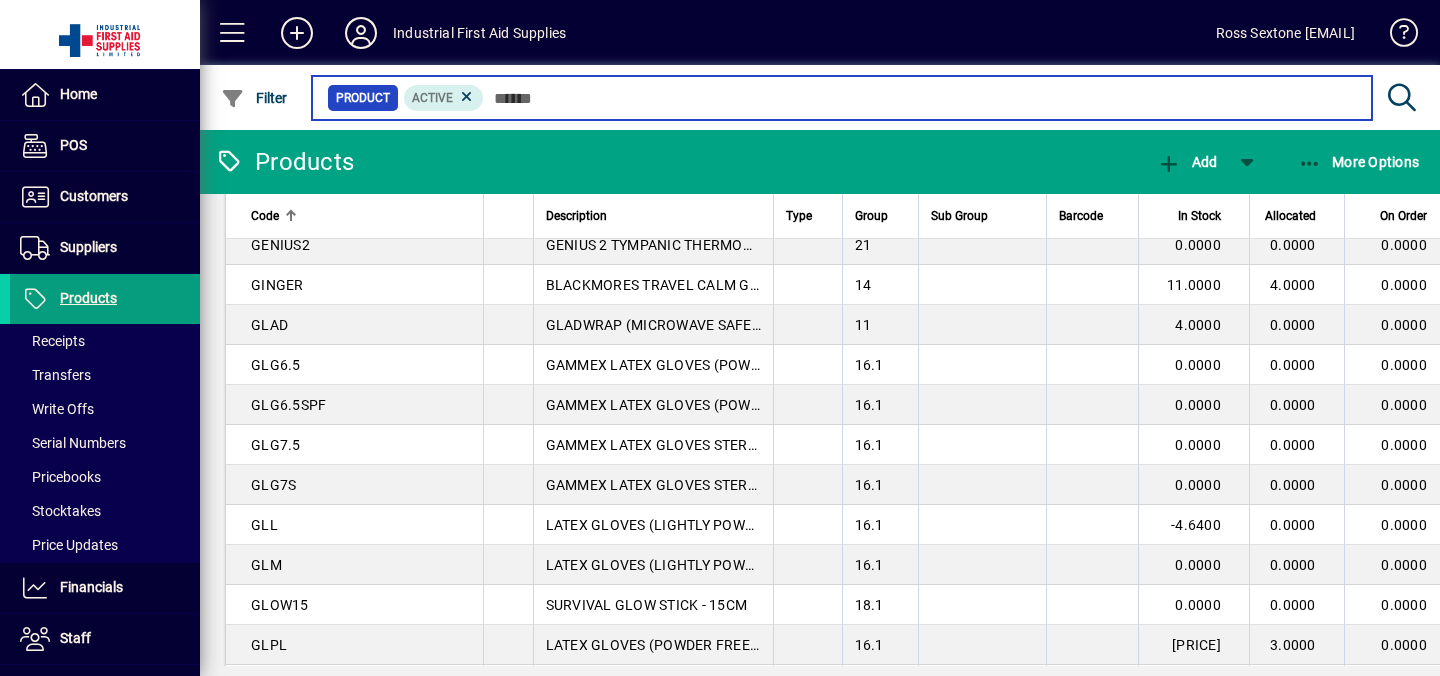 scroll, scrollTop: 19681, scrollLeft: 0, axis: vertical 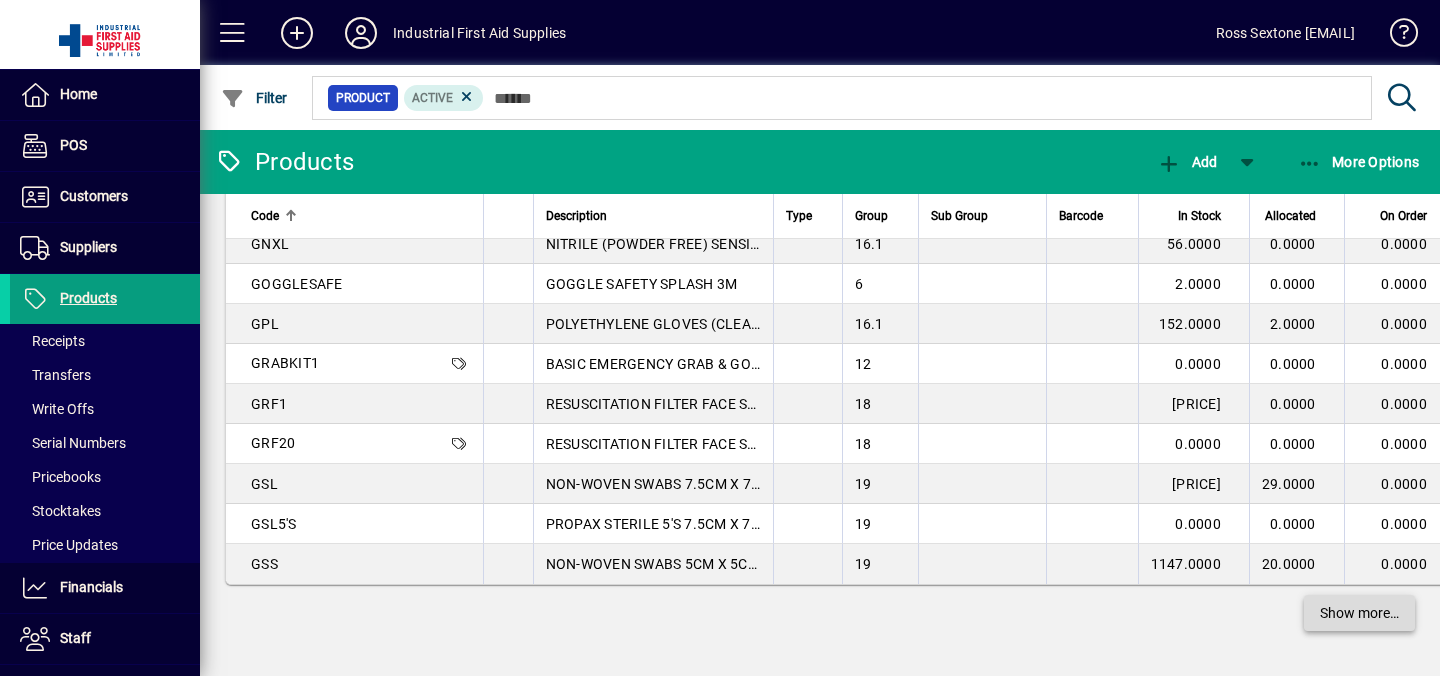 click 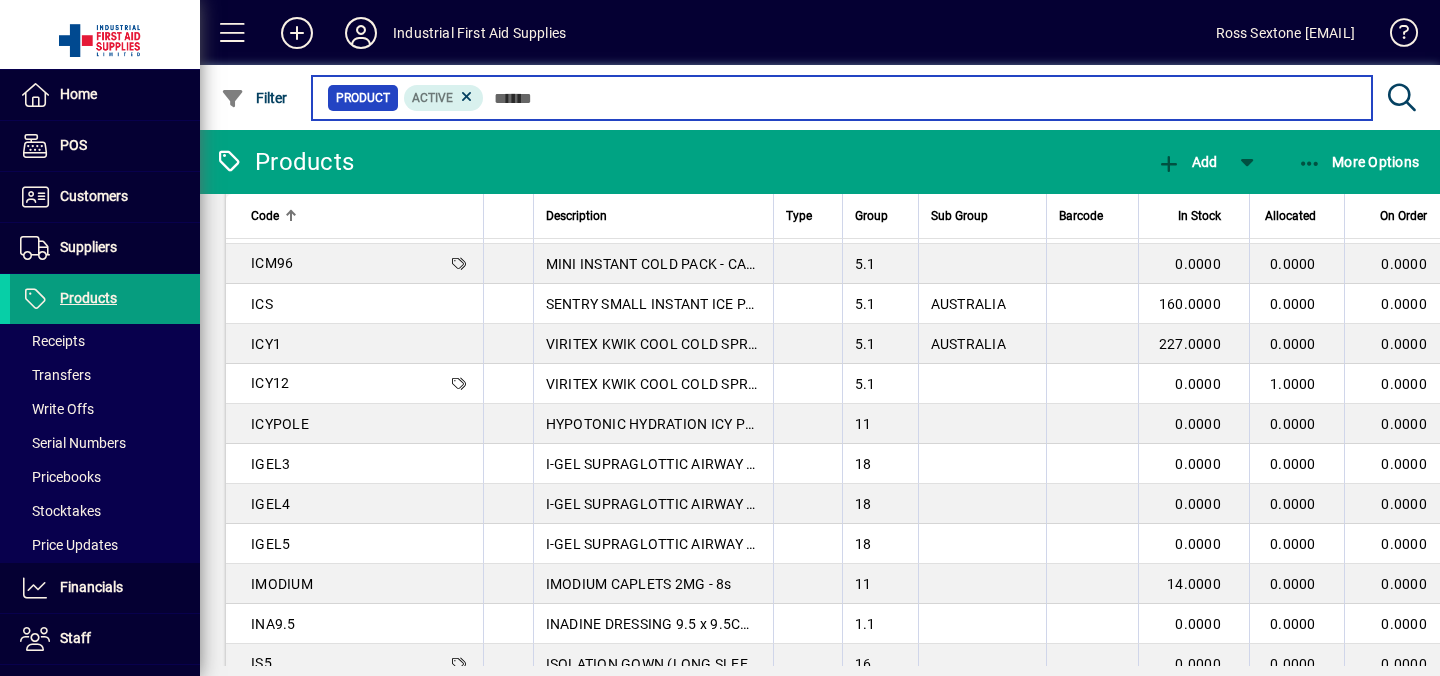scroll, scrollTop: 23681, scrollLeft: 0, axis: vertical 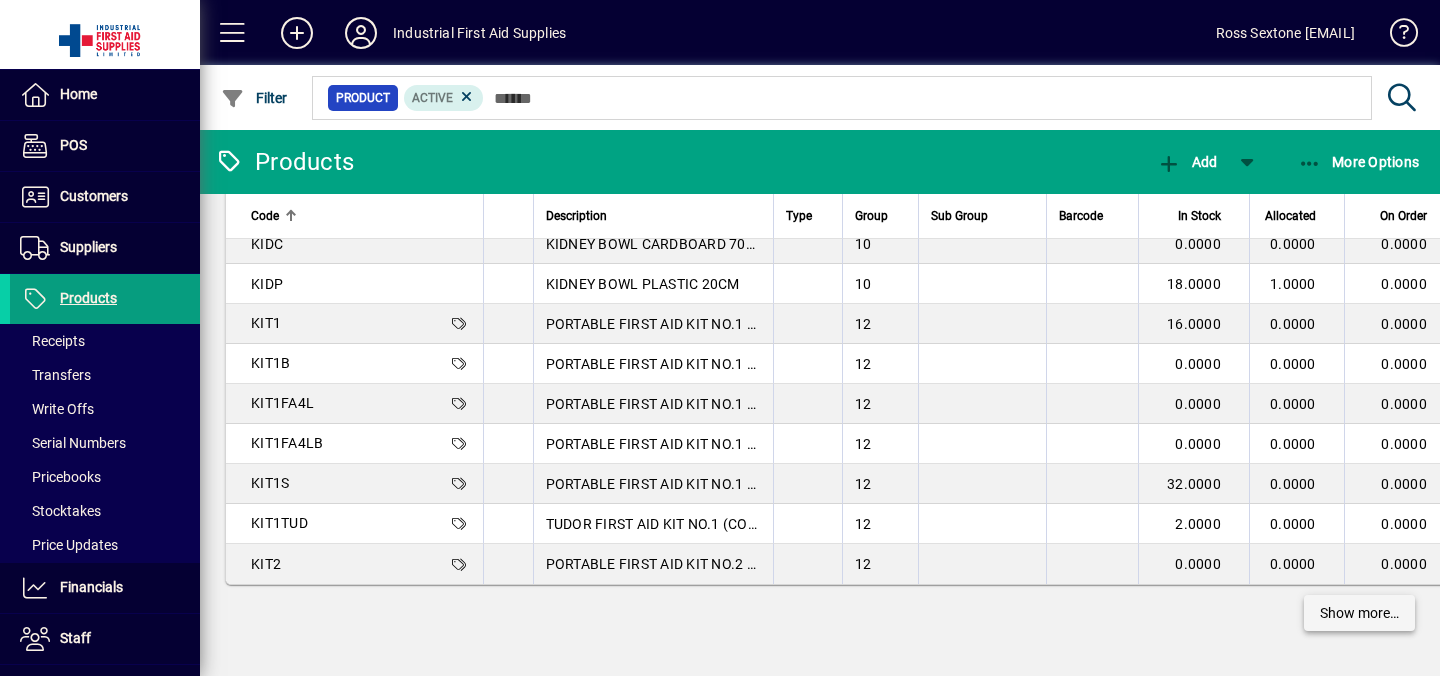 click on "Show more…" 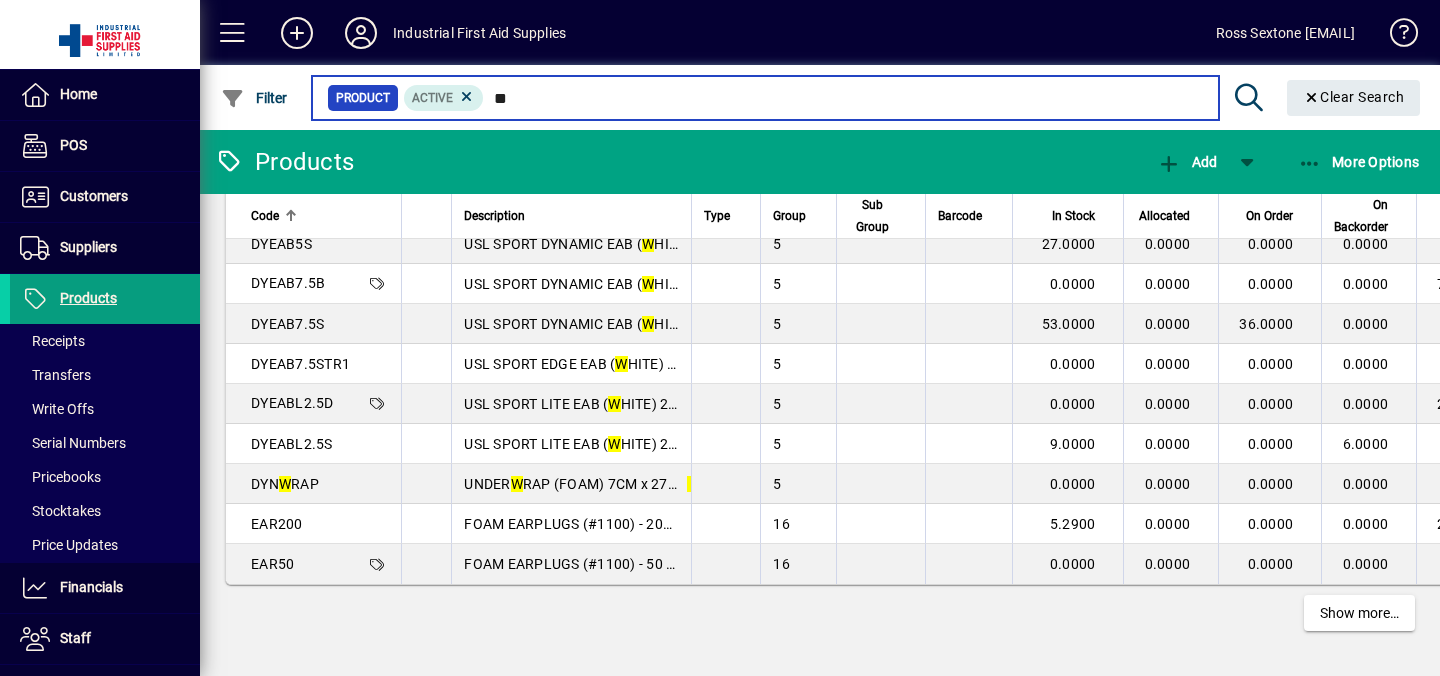 scroll, scrollTop: 3681, scrollLeft: 0, axis: vertical 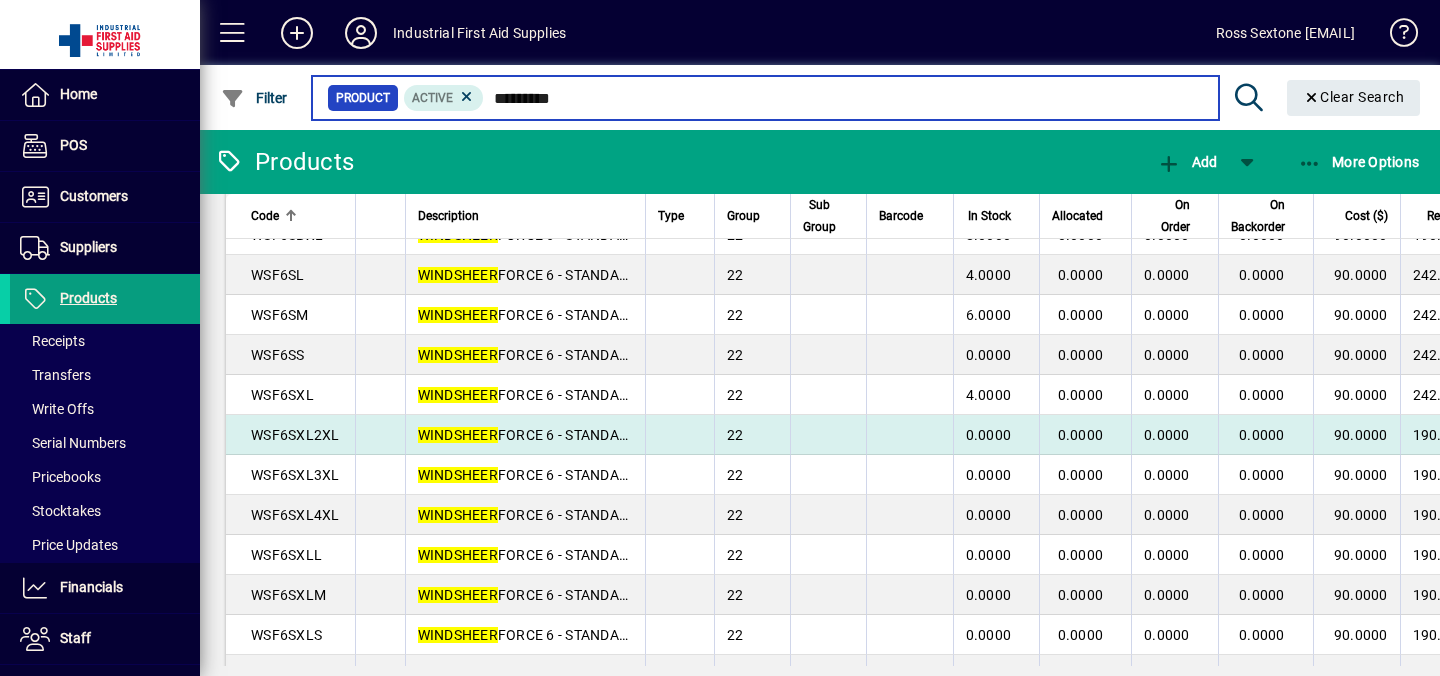 type on "*********" 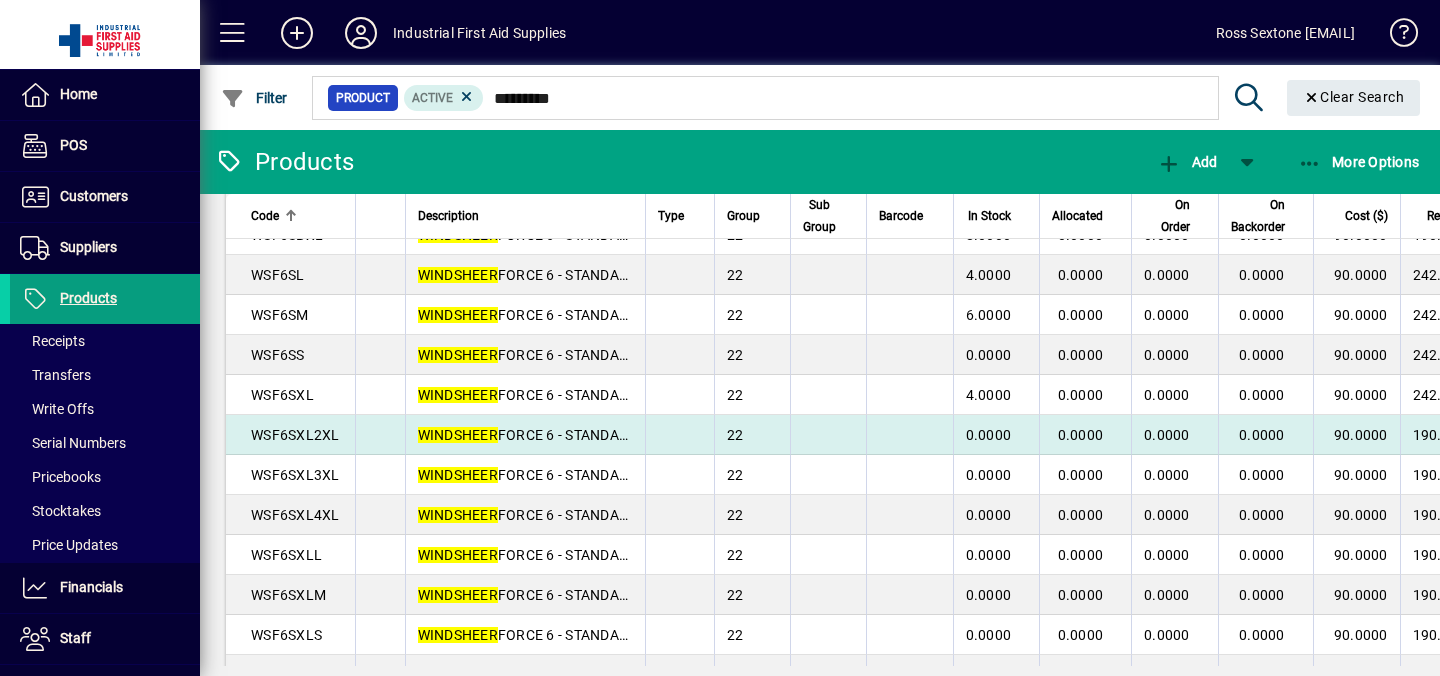 click on "WSF6SXL2XL" at bounding box center [295, 435] 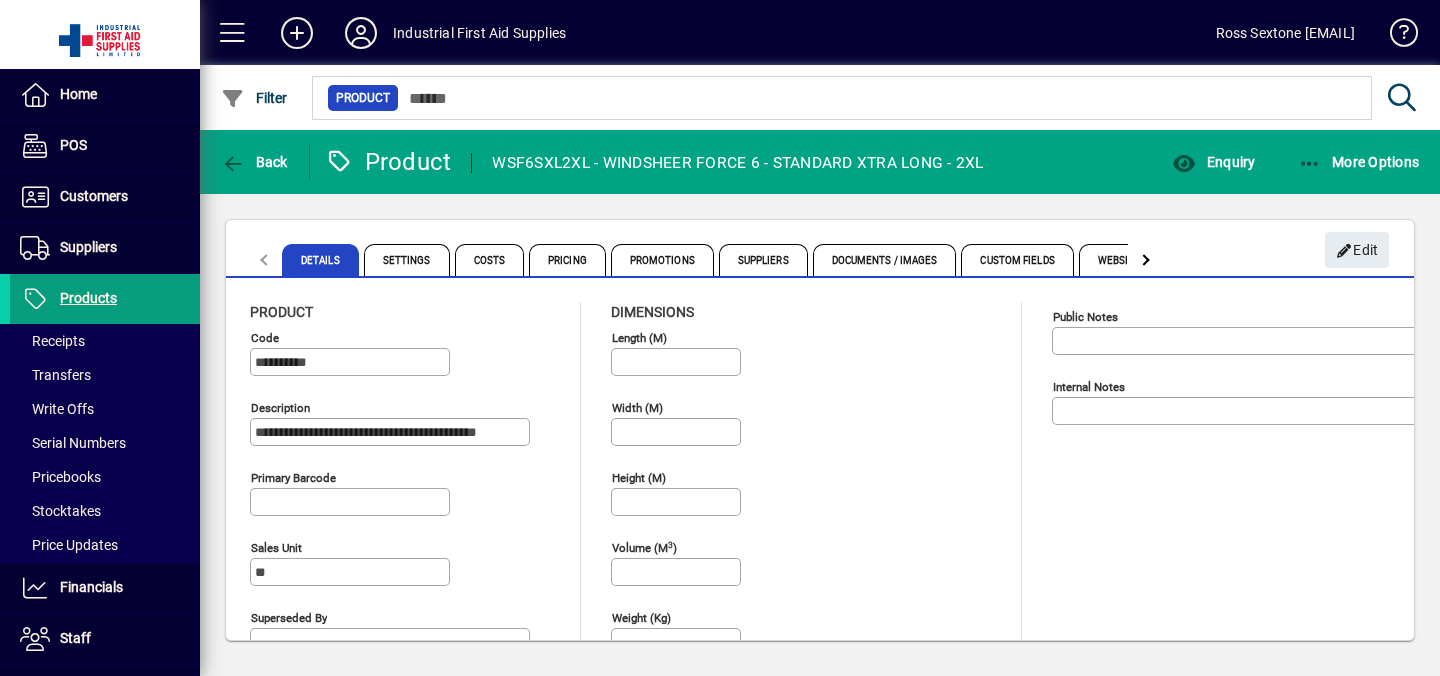 type on "**********" 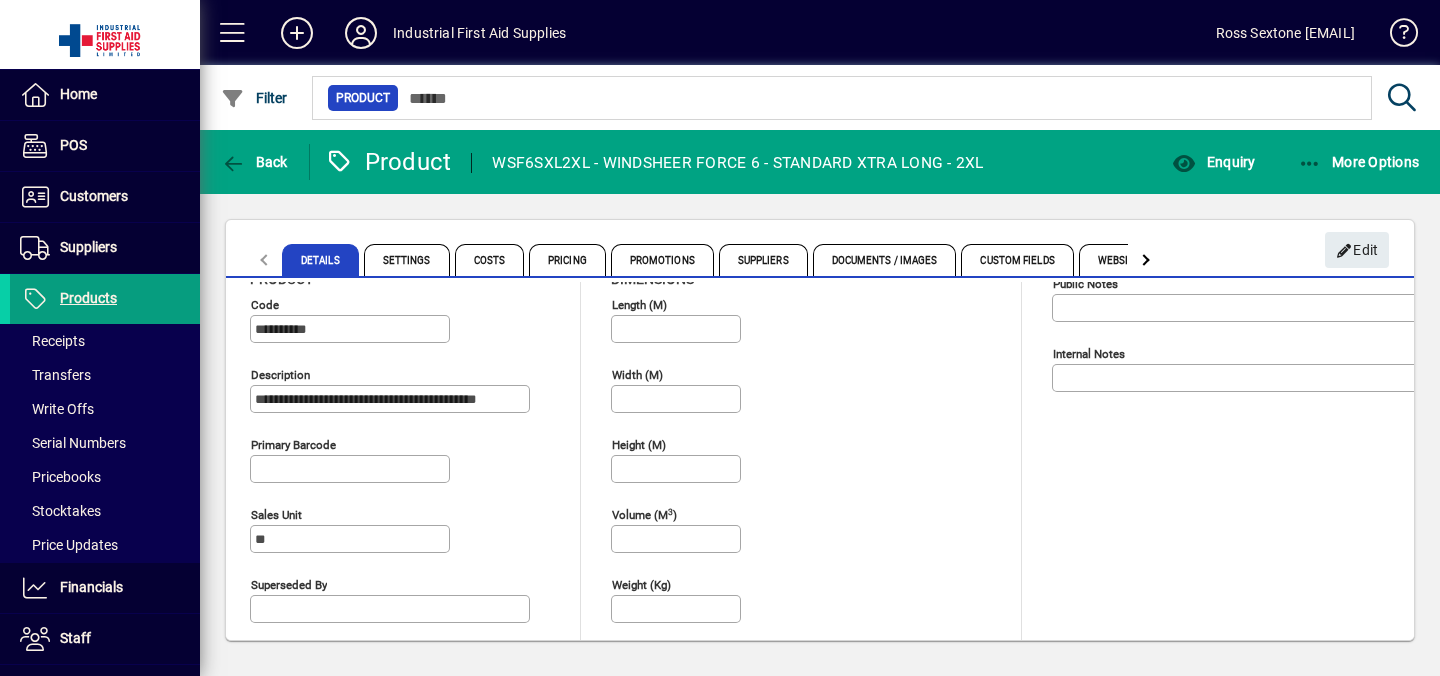 scroll, scrollTop: 0, scrollLeft: 0, axis: both 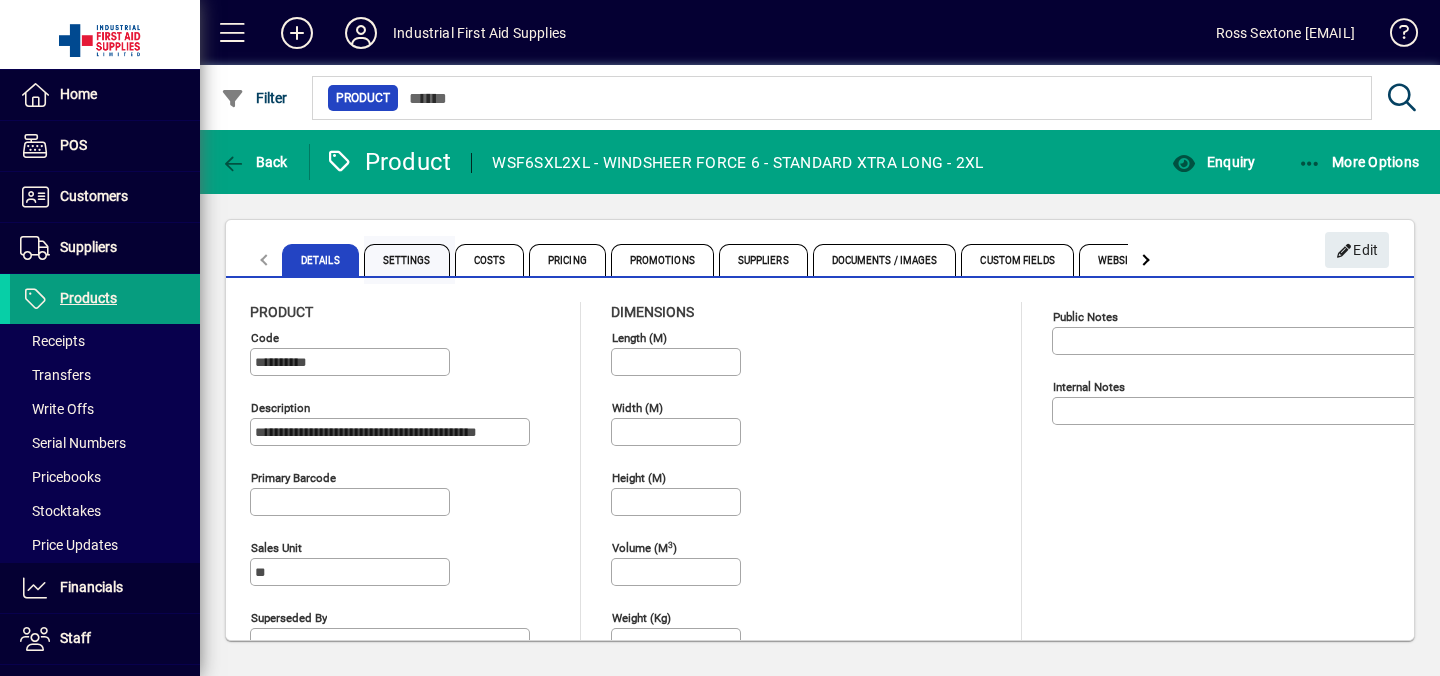 click on "Settings" at bounding box center [407, 260] 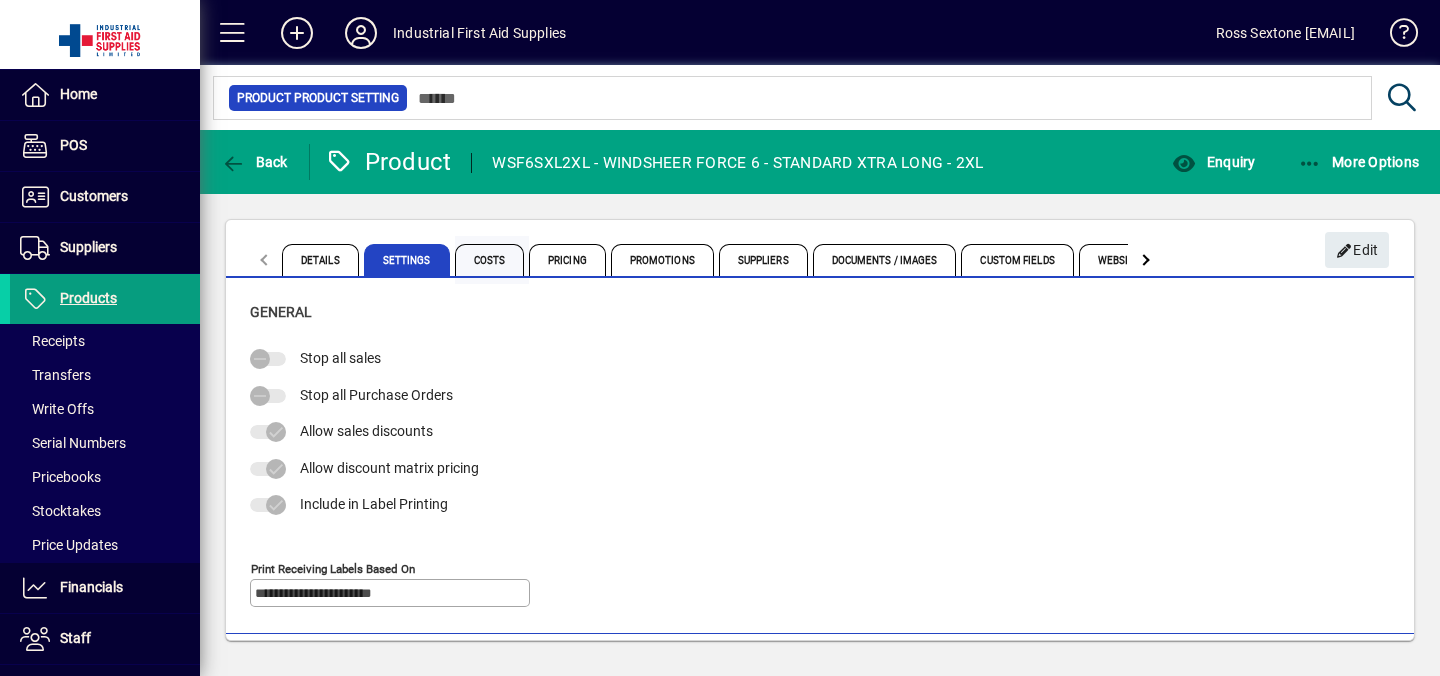 click on "Costs" at bounding box center (490, 260) 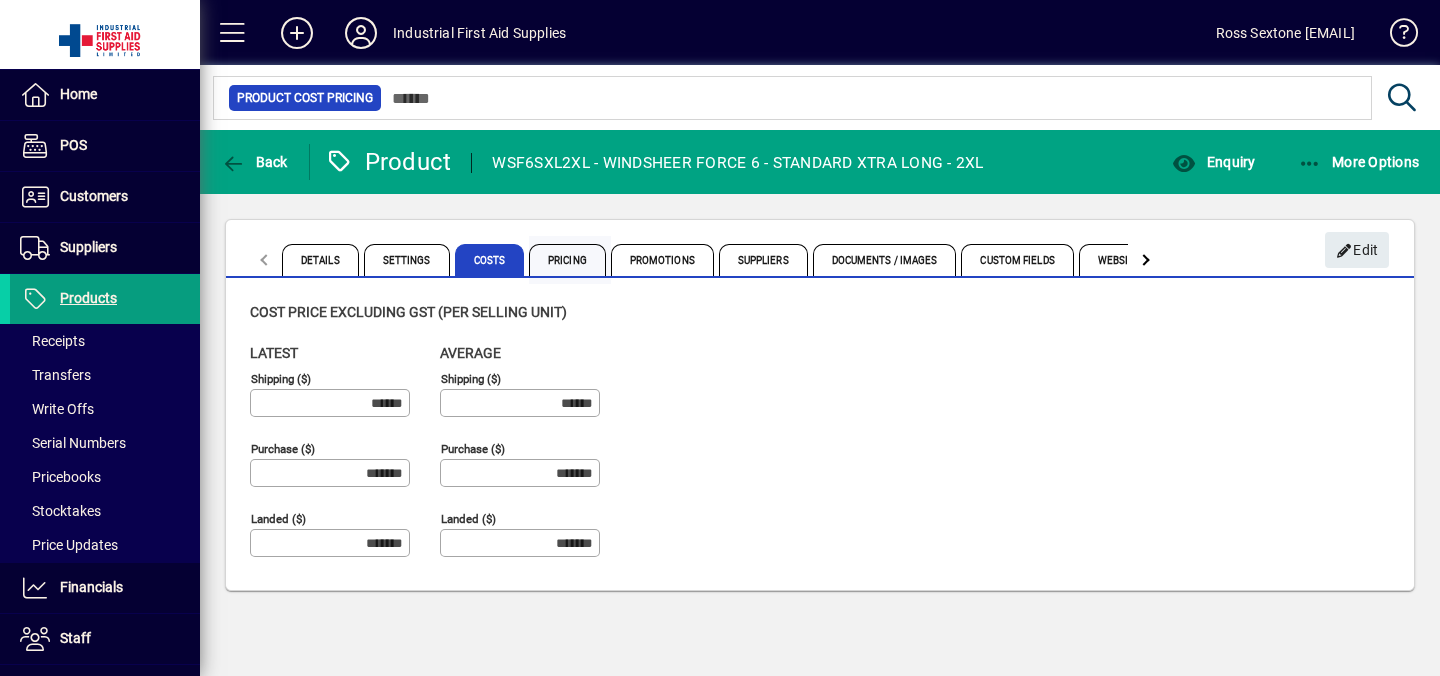 click on "Pricing" at bounding box center [567, 260] 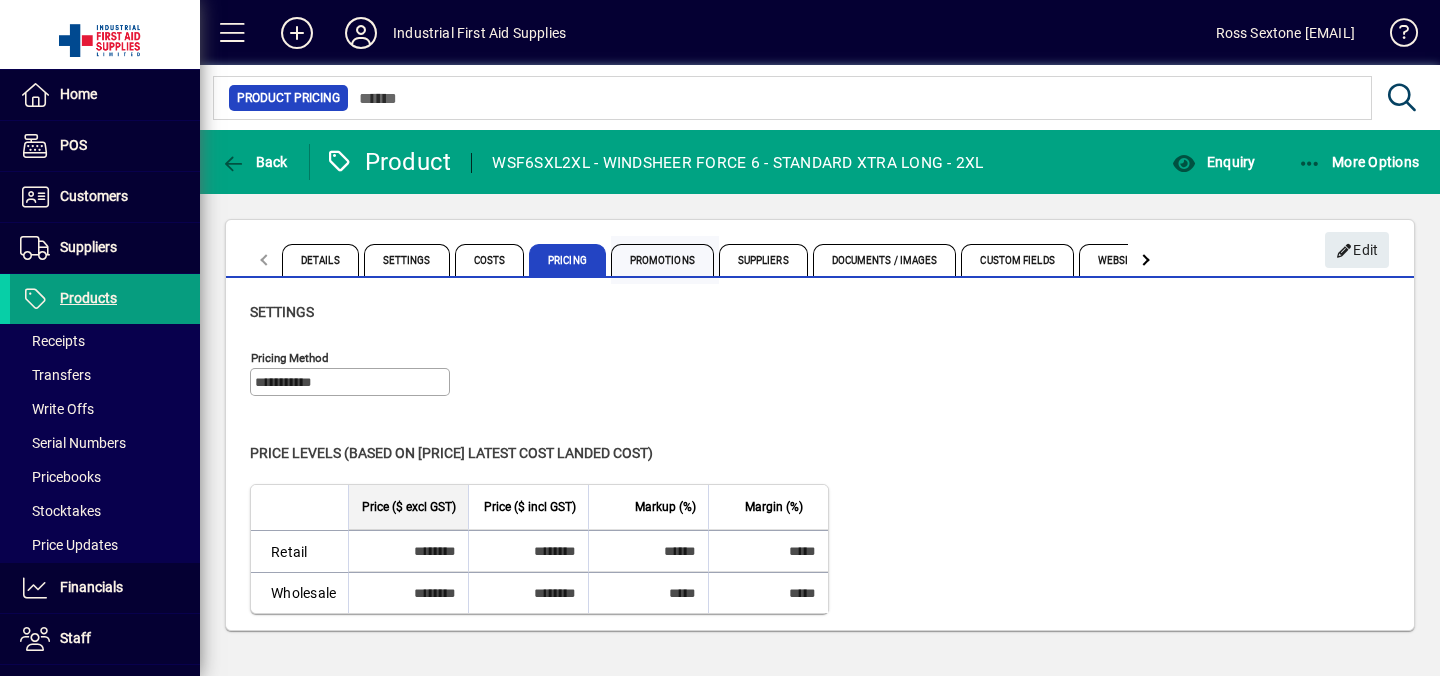 click on "Promotions" at bounding box center [662, 260] 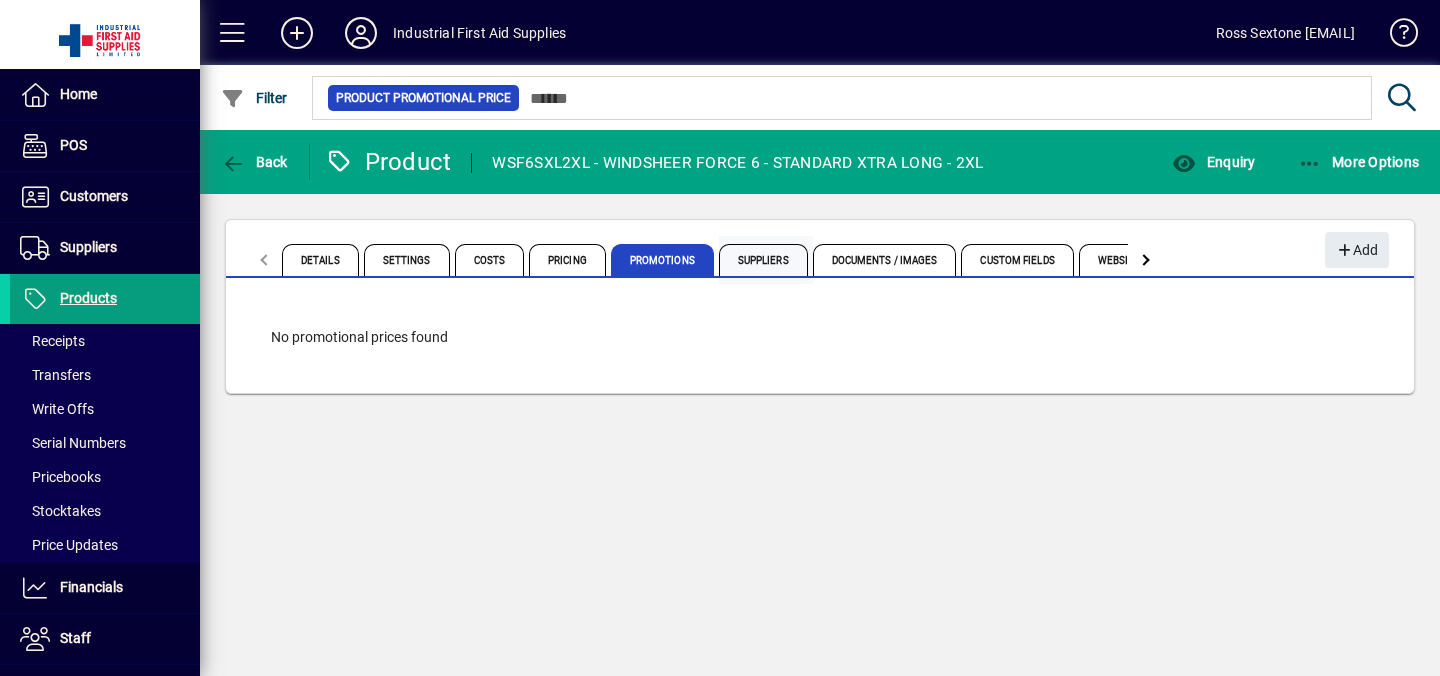 click on "Suppliers" at bounding box center [763, 260] 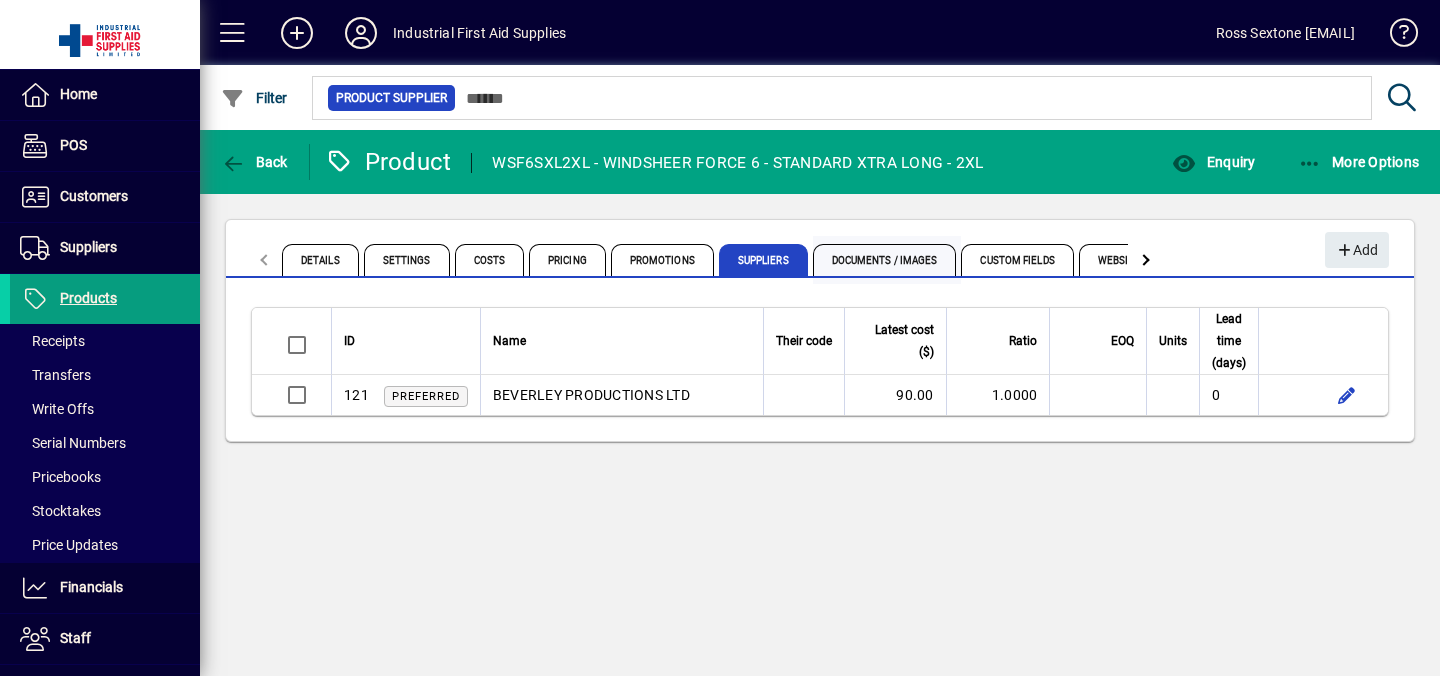 click on "Documents / Images" at bounding box center (885, 260) 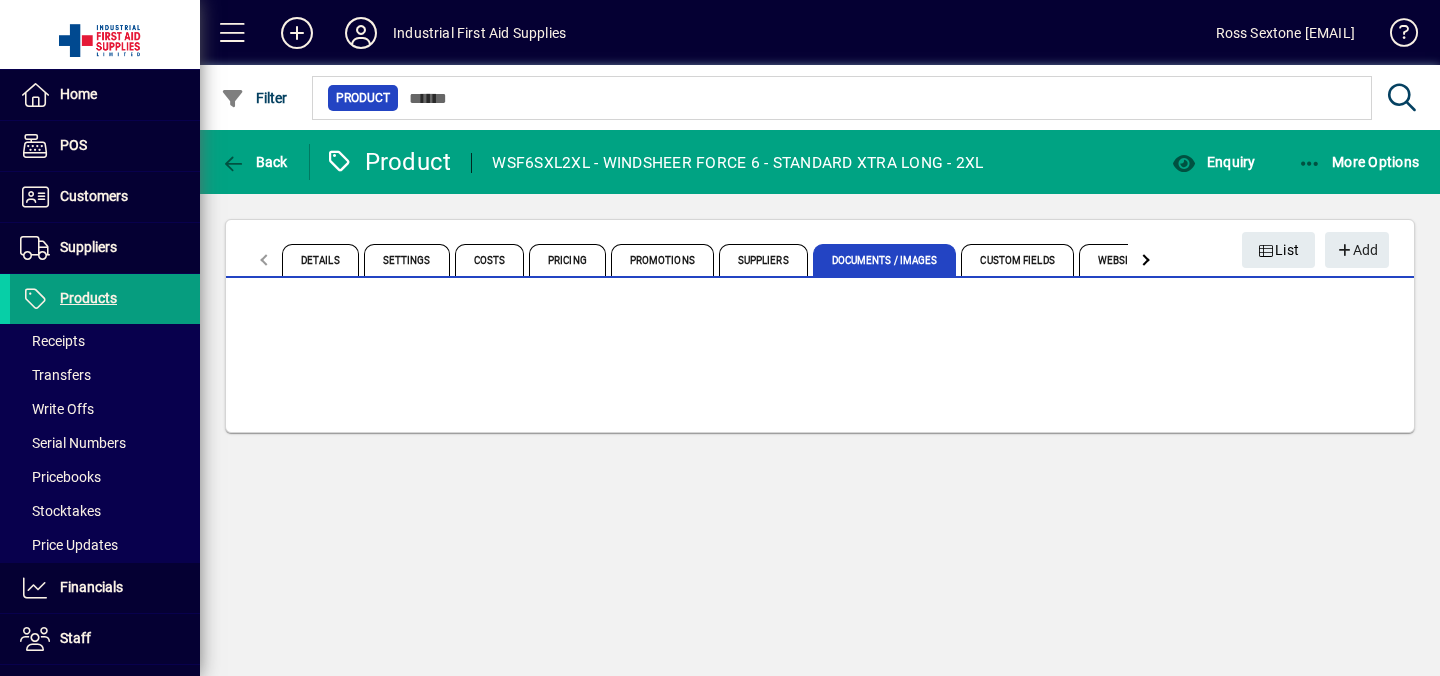 click on "Details Settings Costs Pricing Promotions Suppliers Documents / Images Custom Fields Website Locations Prompts" 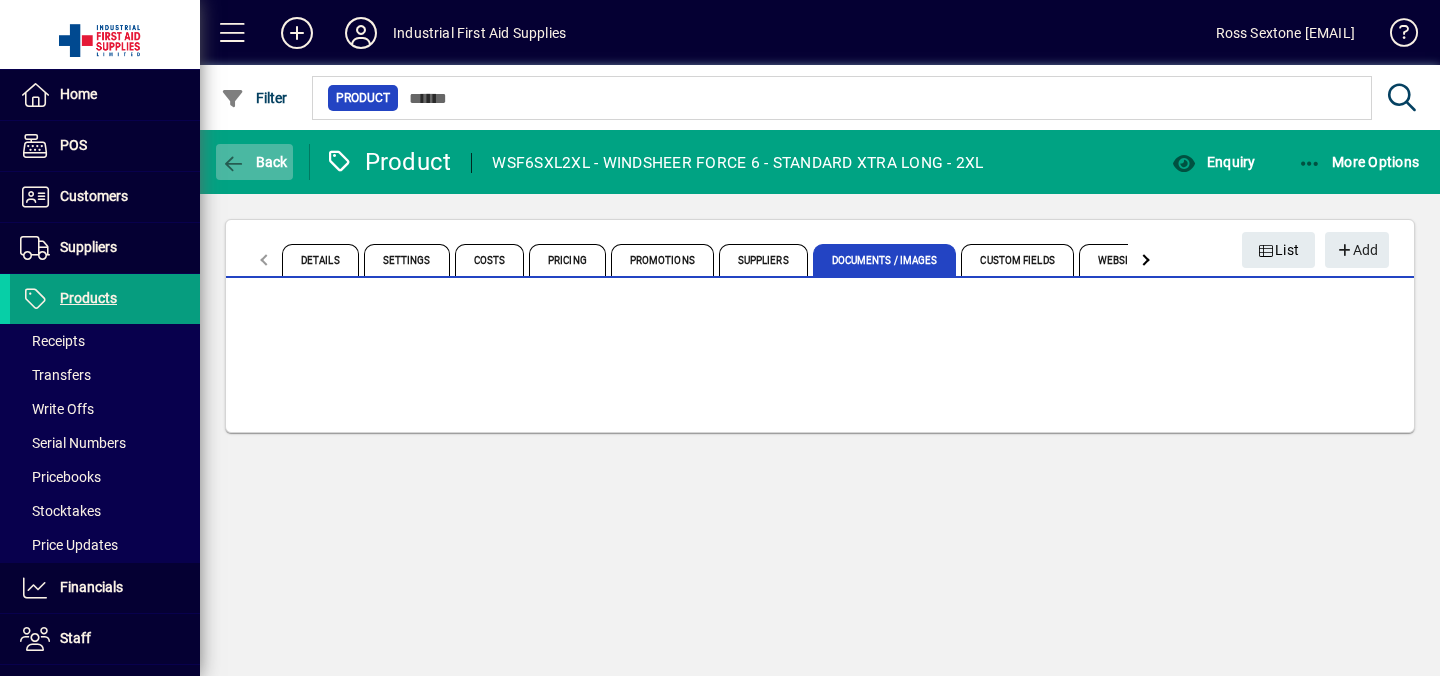 click 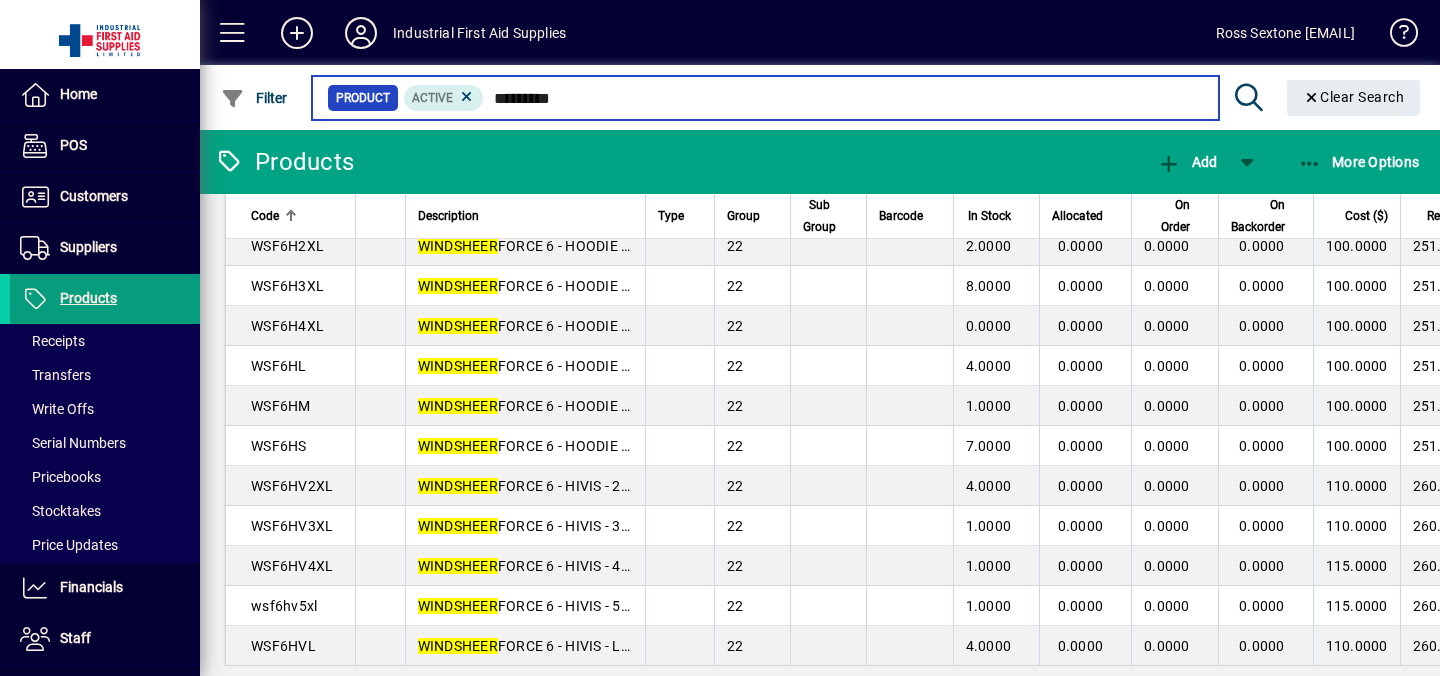 scroll, scrollTop: 1595, scrollLeft: 0, axis: vertical 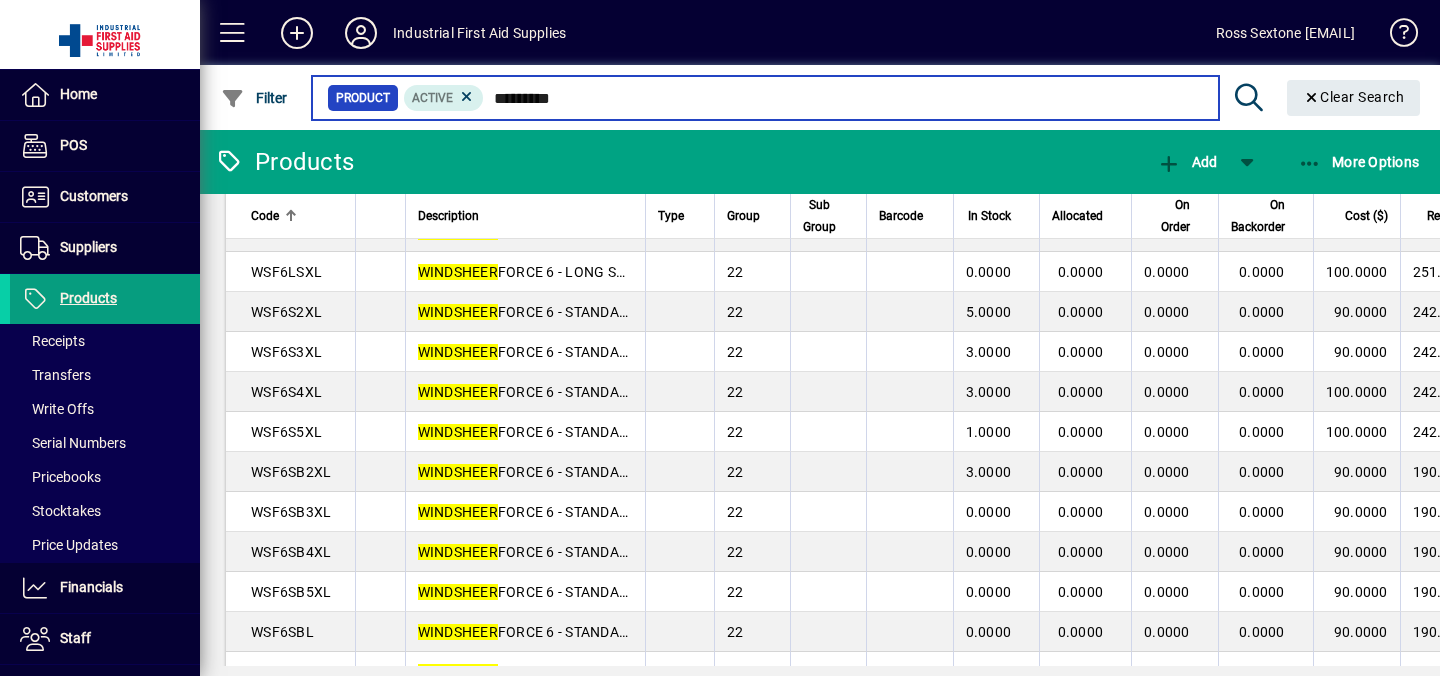click on "*********" at bounding box center [843, 98] 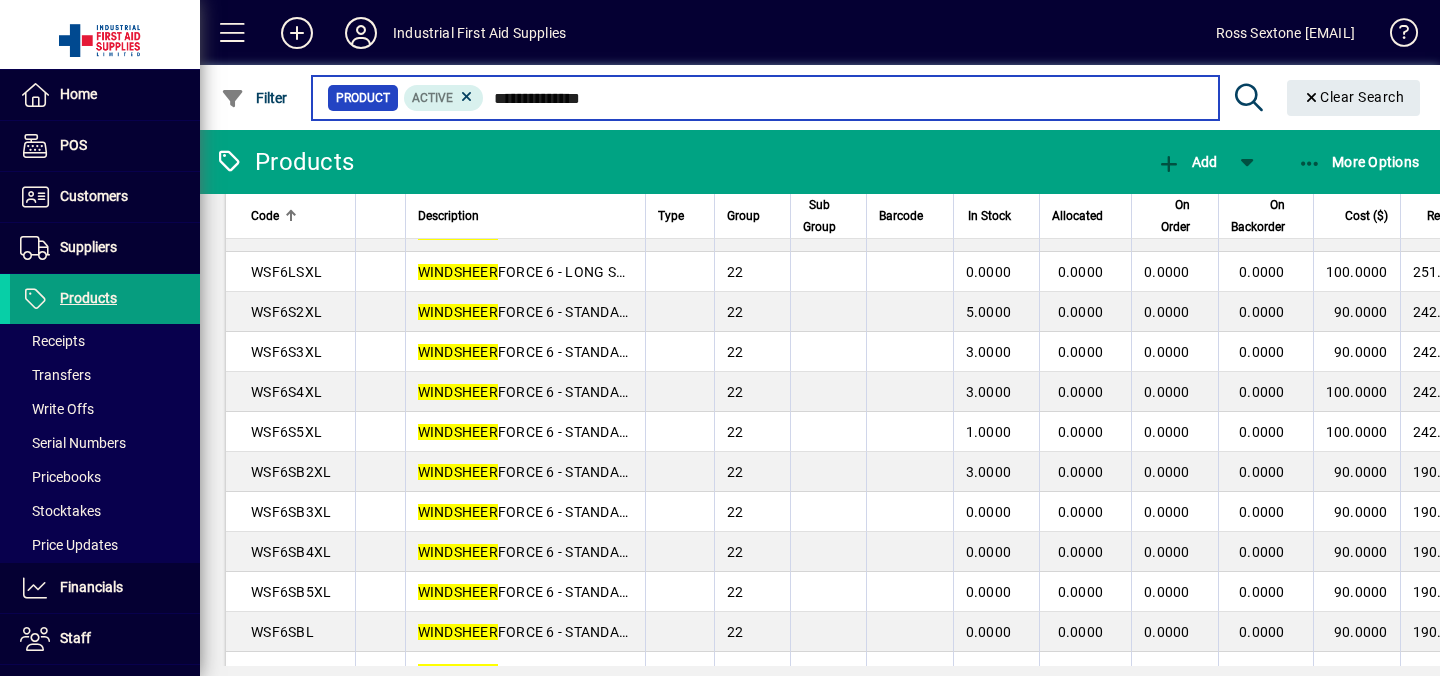 scroll, scrollTop: 0, scrollLeft: 0, axis: both 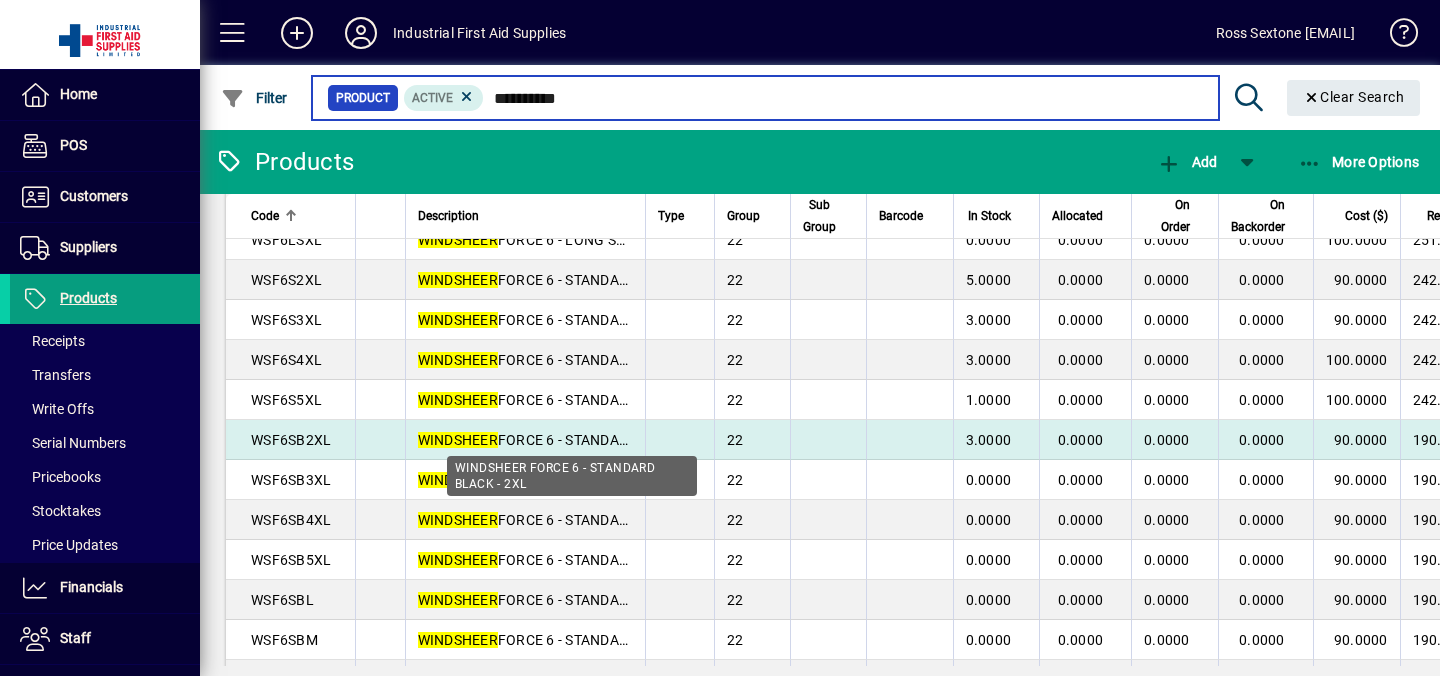 type on "*********" 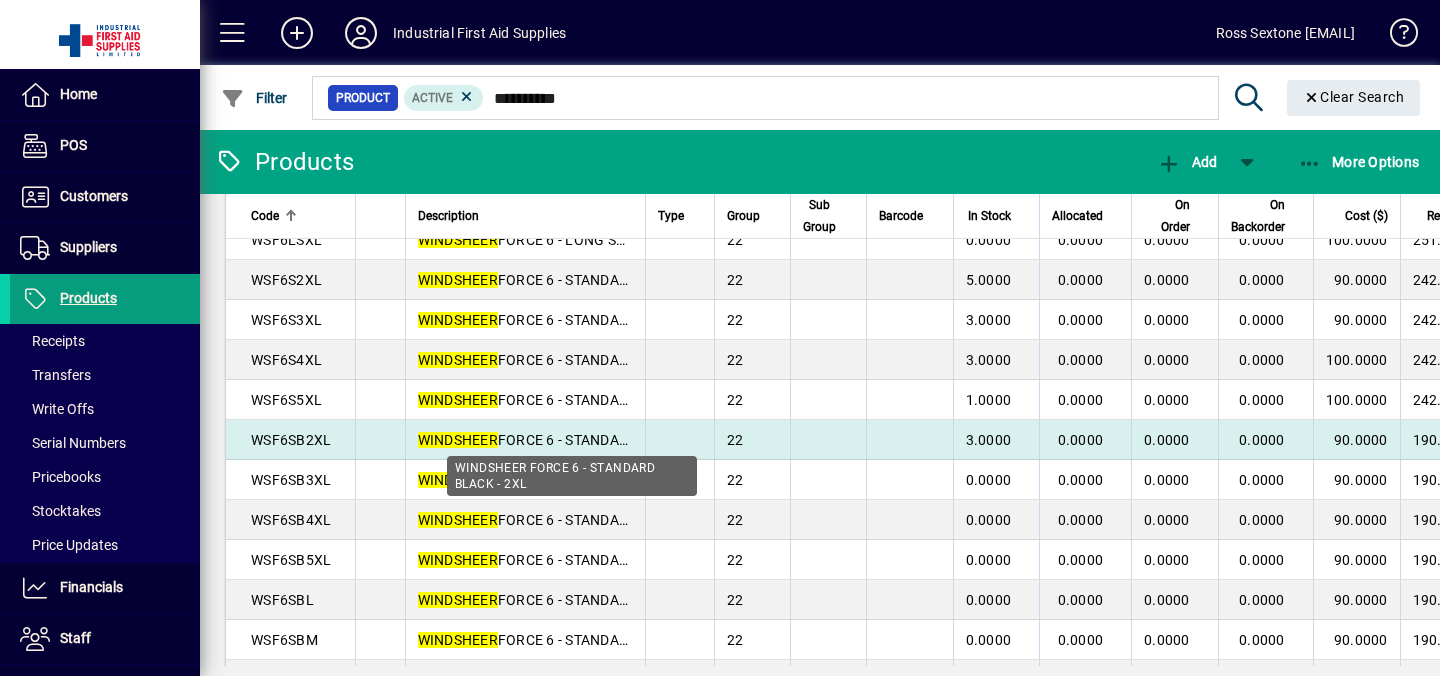 click on "WINDSHEER  FORCE 6 - STANDARD BLACK - 2XL" at bounding box center [570, 440] 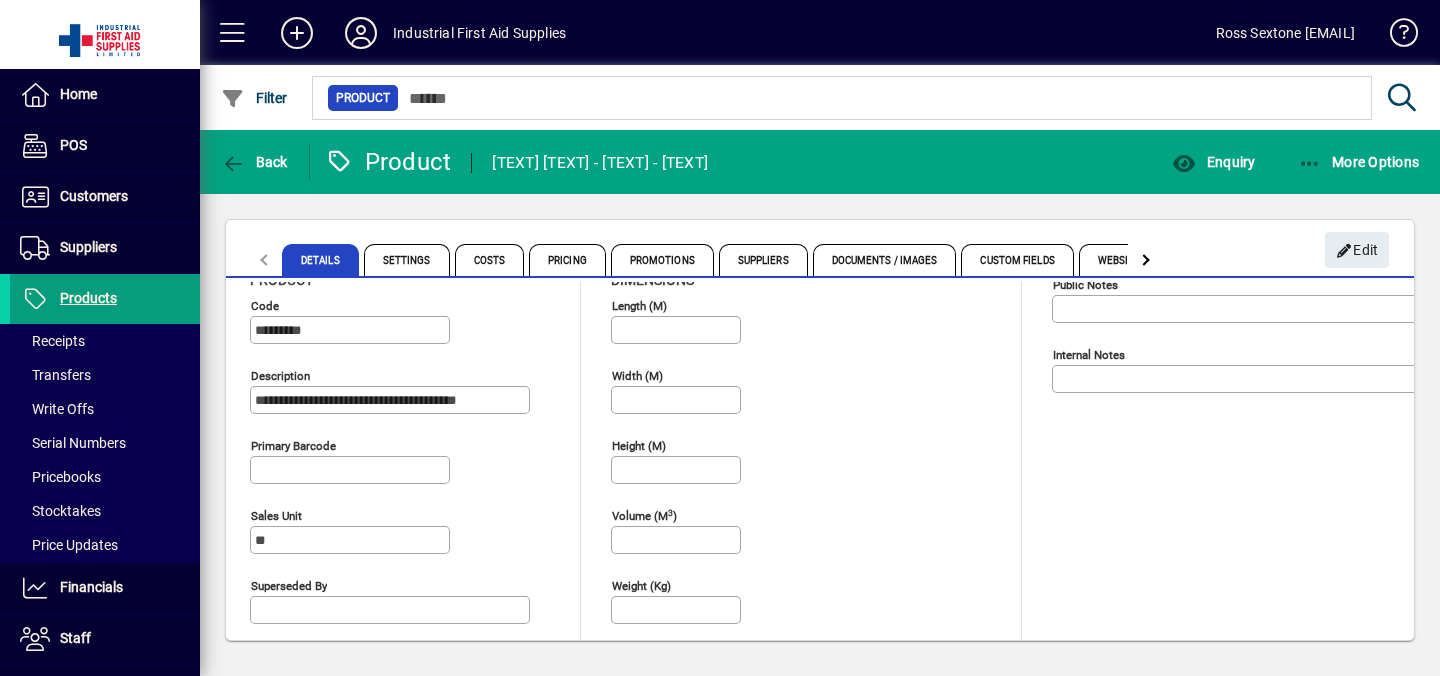 scroll, scrollTop: 0, scrollLeft: 0, axis: both 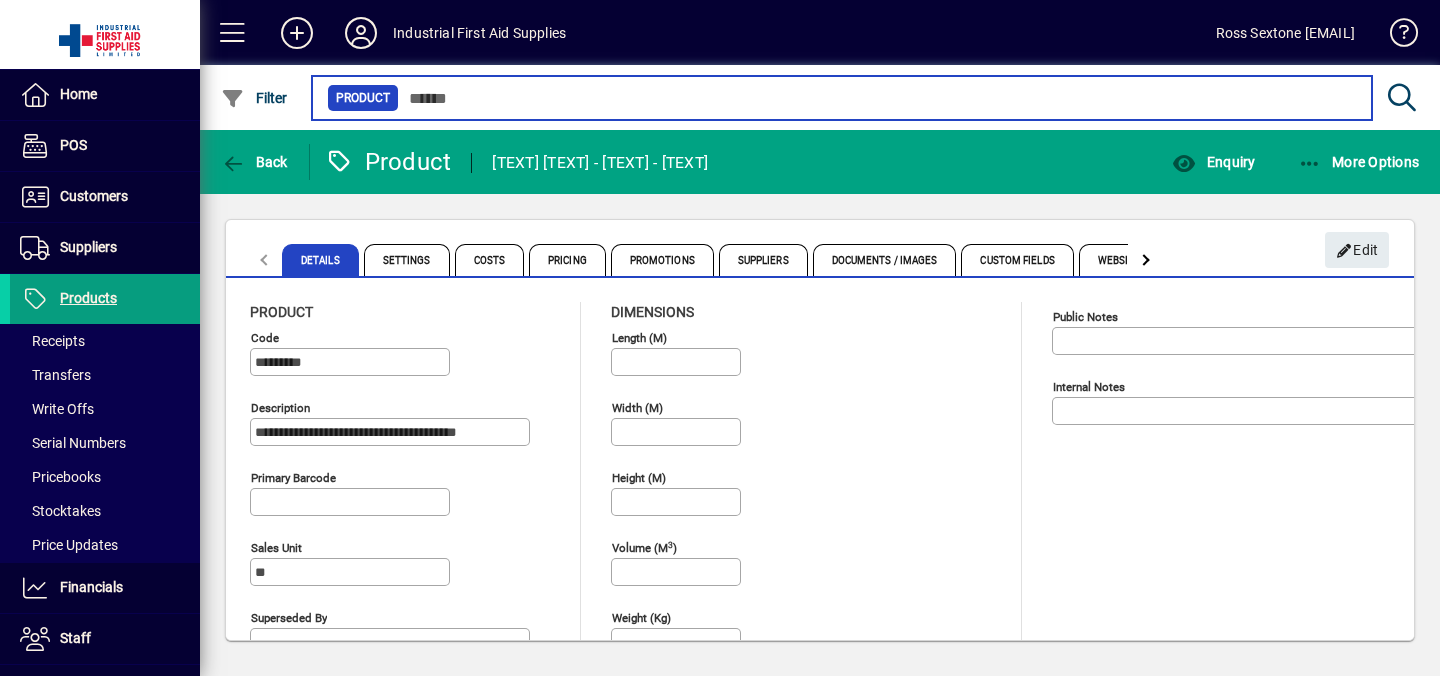 type on "*********" 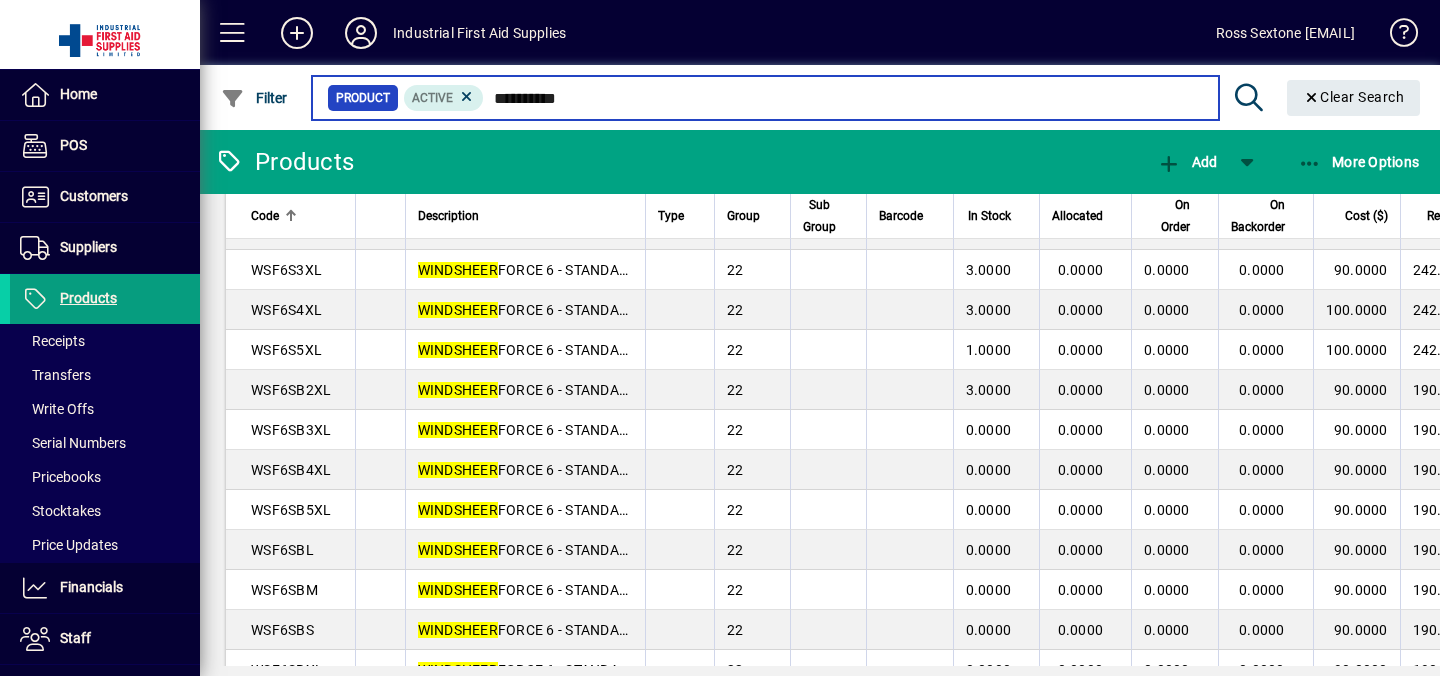 scroll, scrollTop: 2489, scrollLeft: 0, axis: vertical 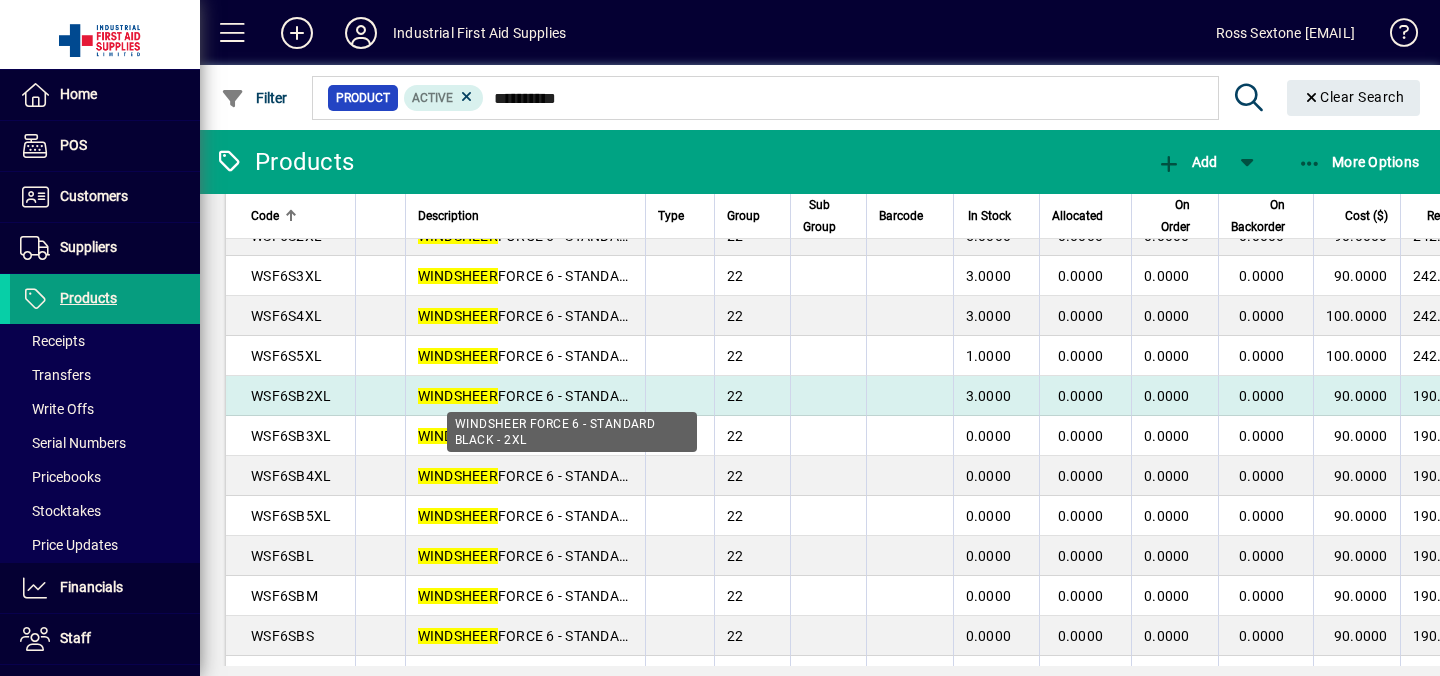 click on "WINDSHEER  FORCE 6 - STANDARD BLACK - 2XL" at bounding box center [570, 396] 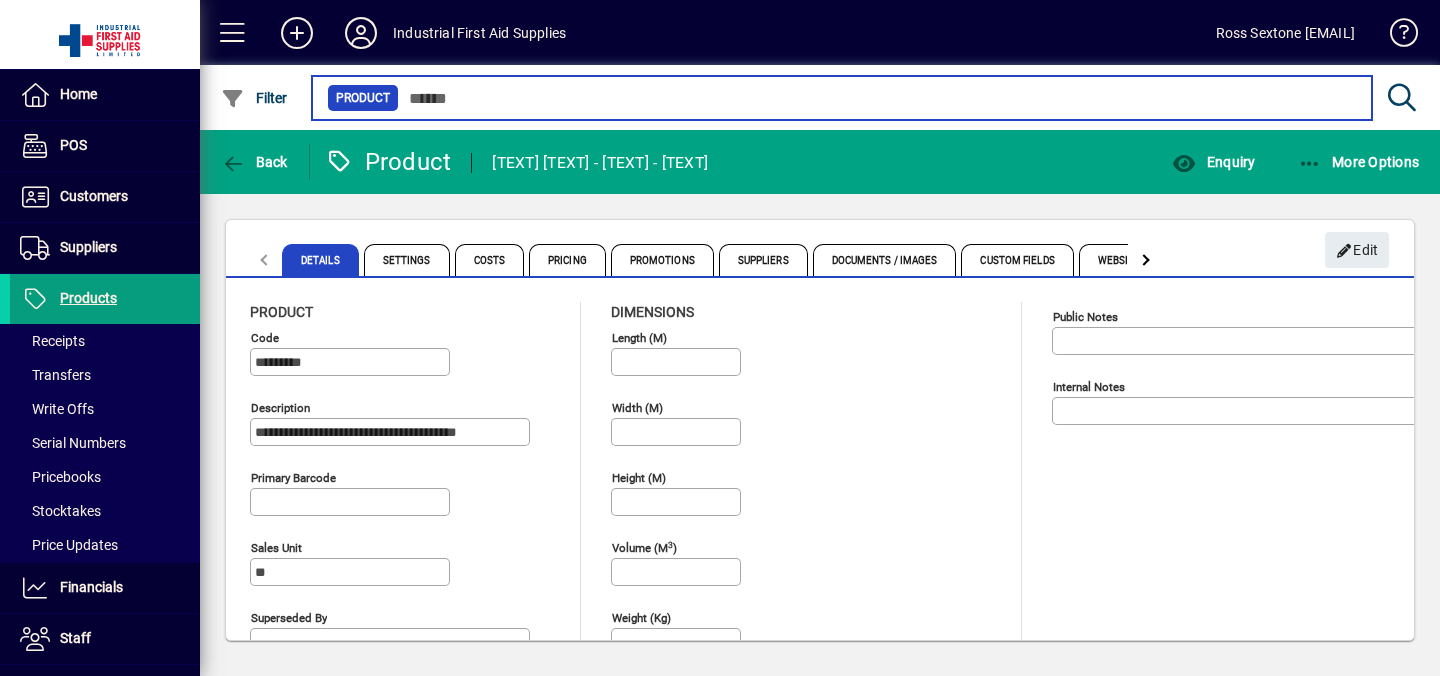 type on "*********" 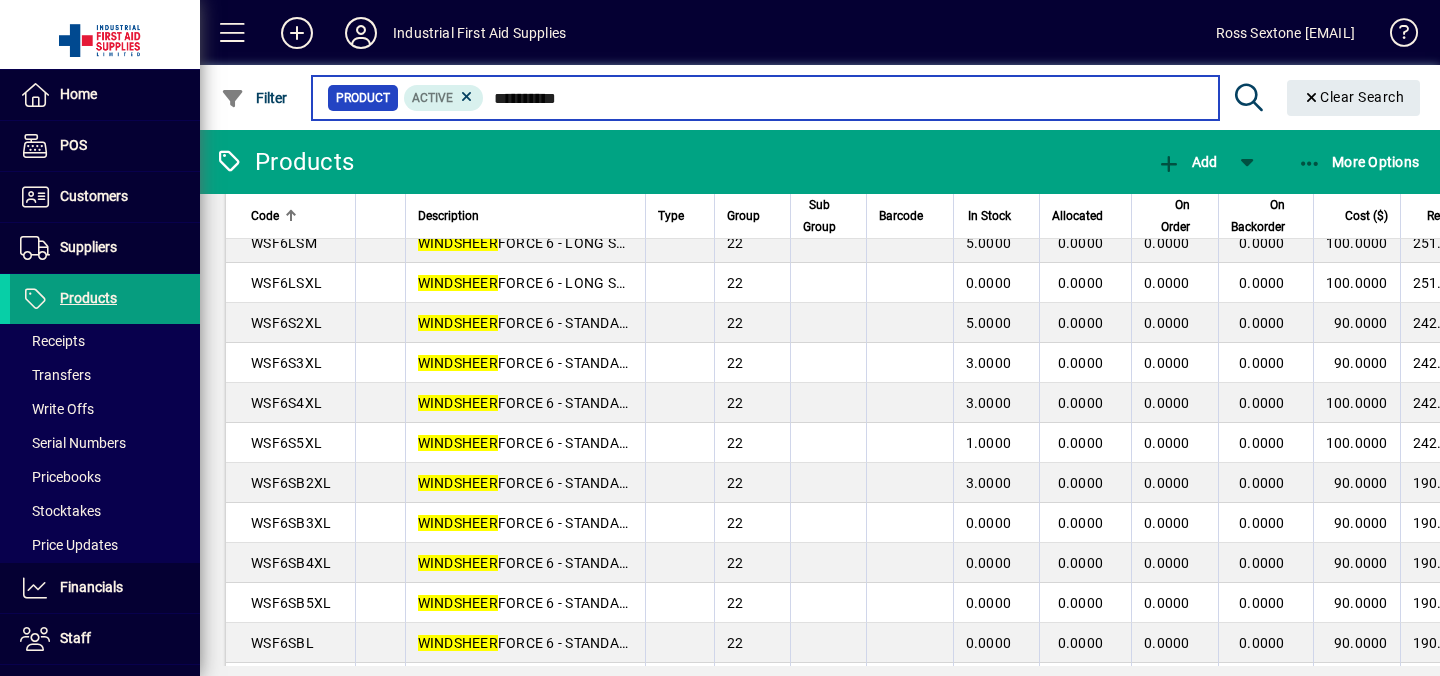scroll, scrollTop: 2408, scrollLeft: 0, axis: vertical 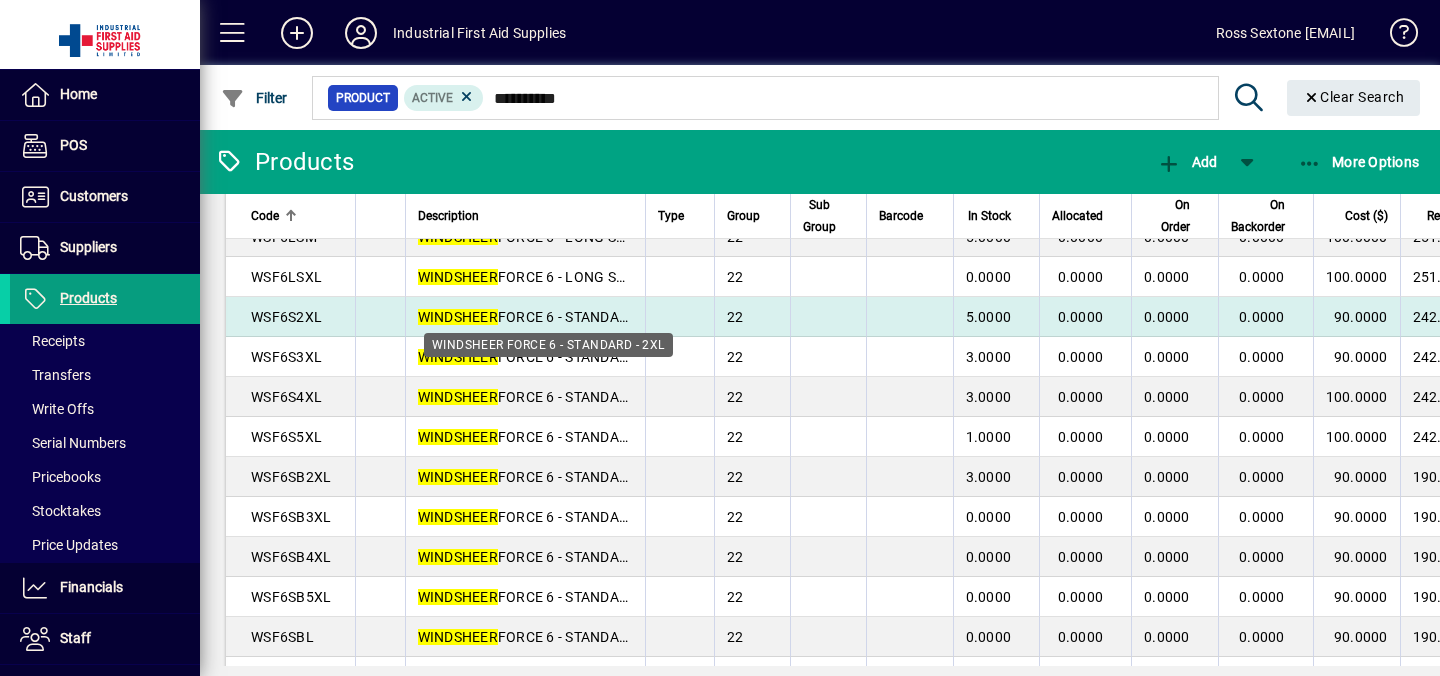 click on "[TEXT] [TEXT] - [TEXT] - [TEXT]" at bounding box center [546, 317] 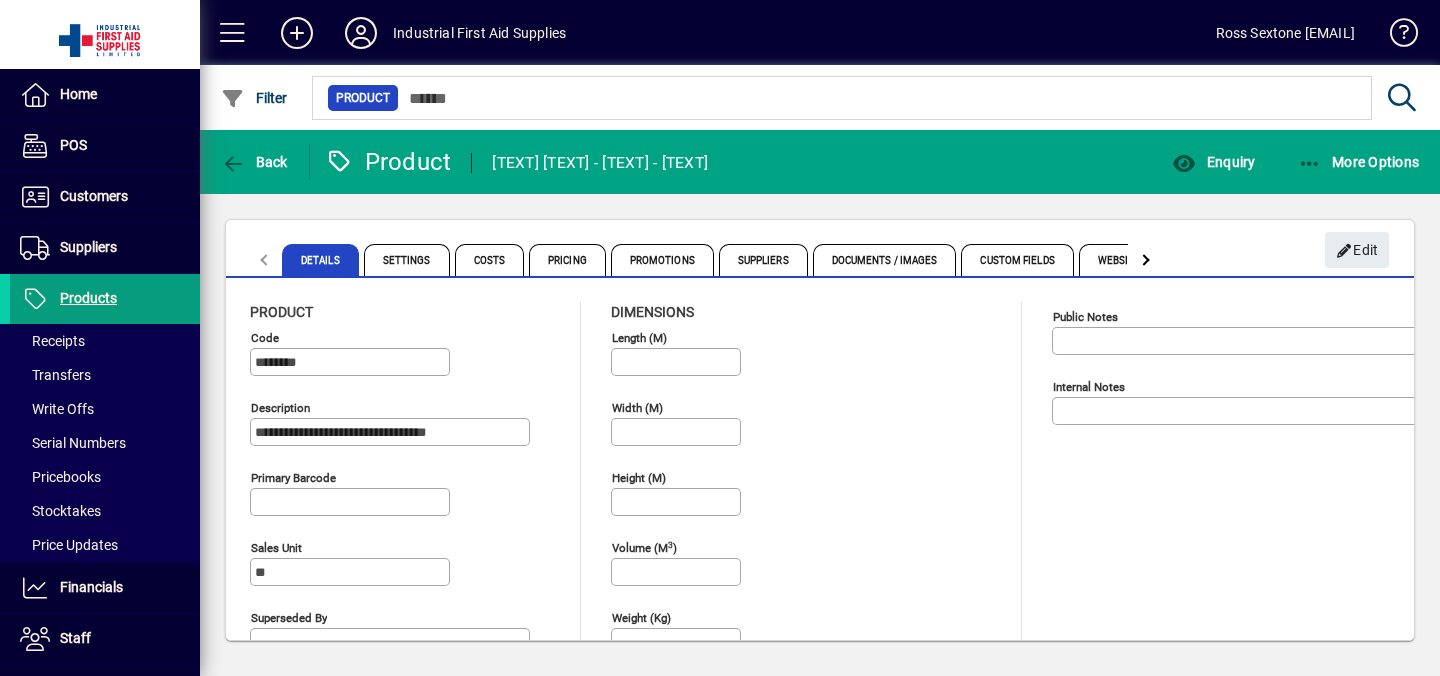 type on "**********" 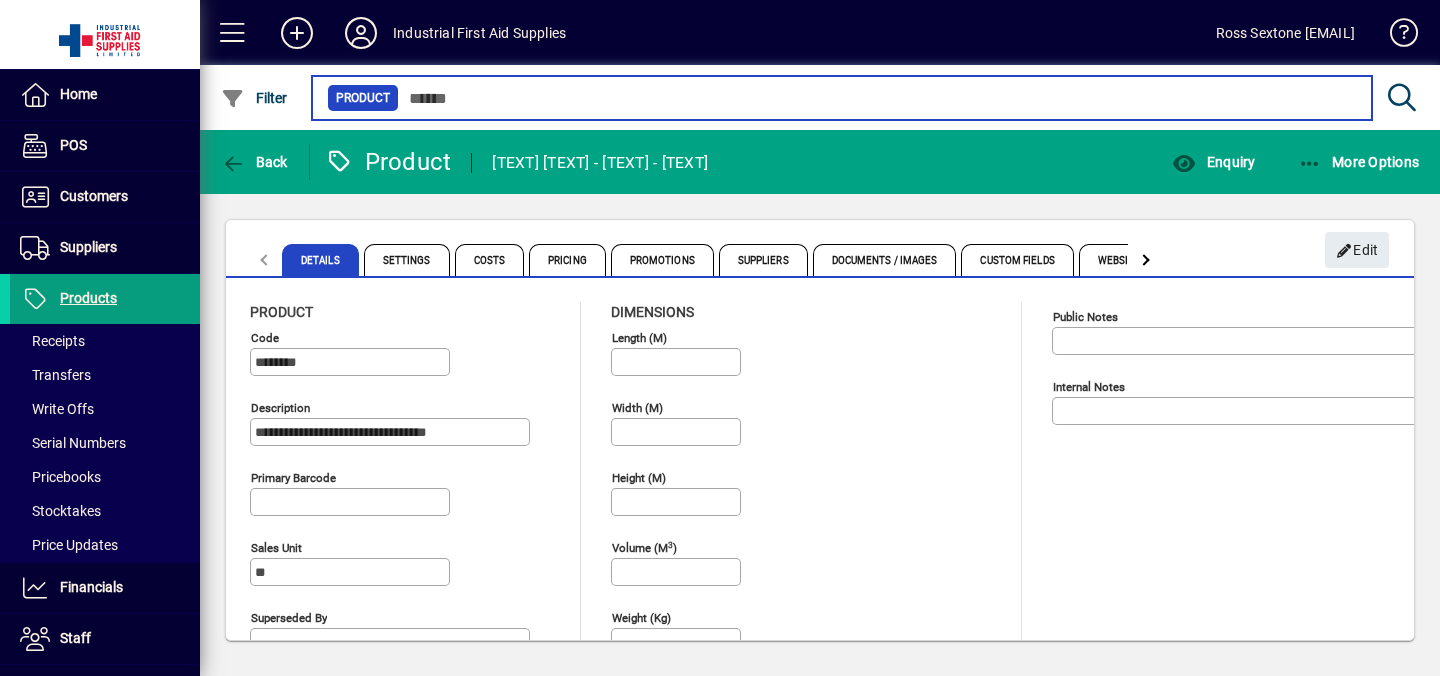 type on "*********" 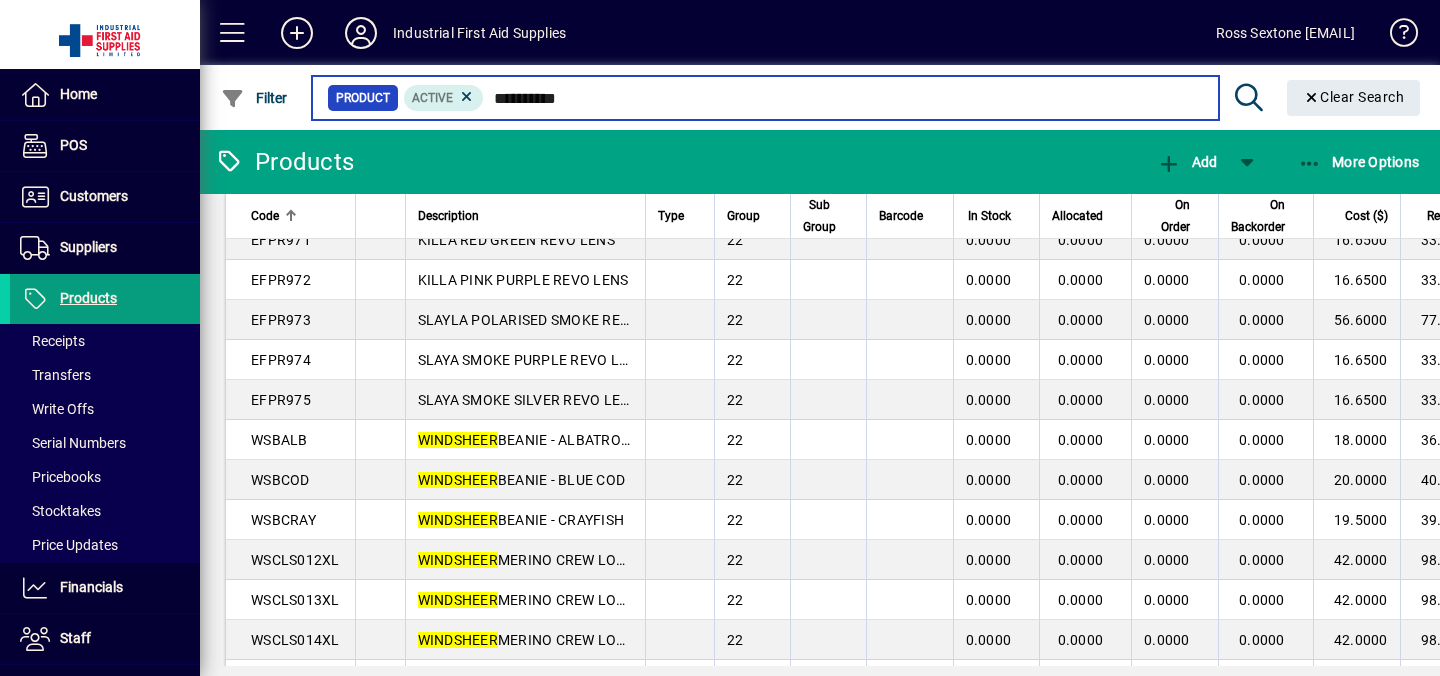 scroll, scrollTop: 0, scrollLeft: 0, axis: both 